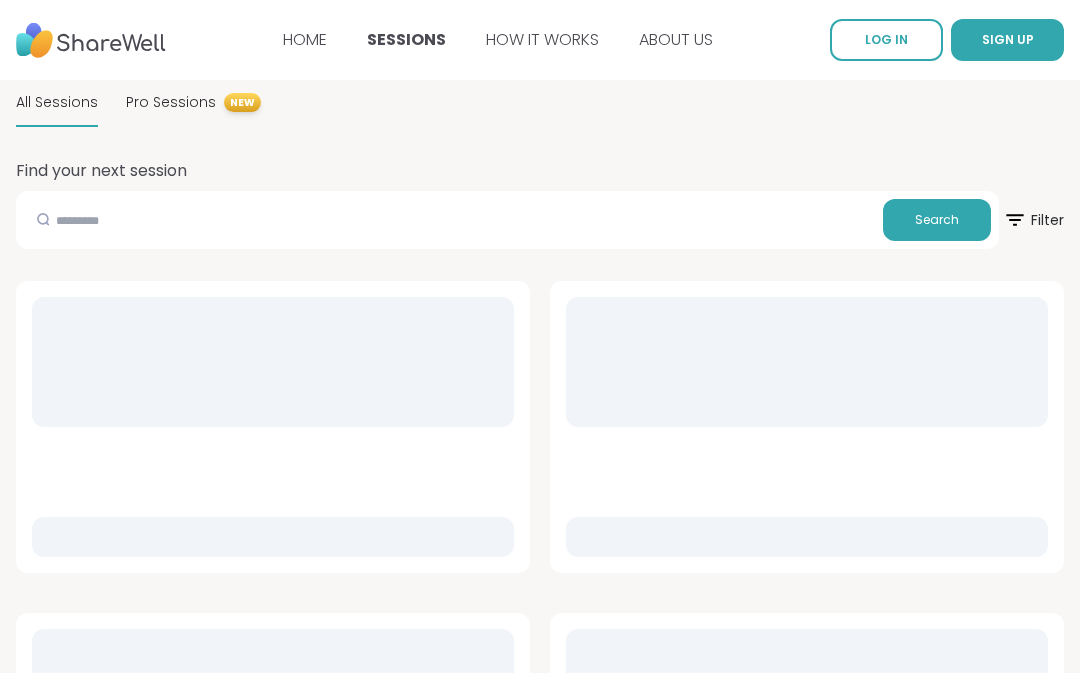 scroll, scrollTop: 0, scrollLeft: 0, axis: both 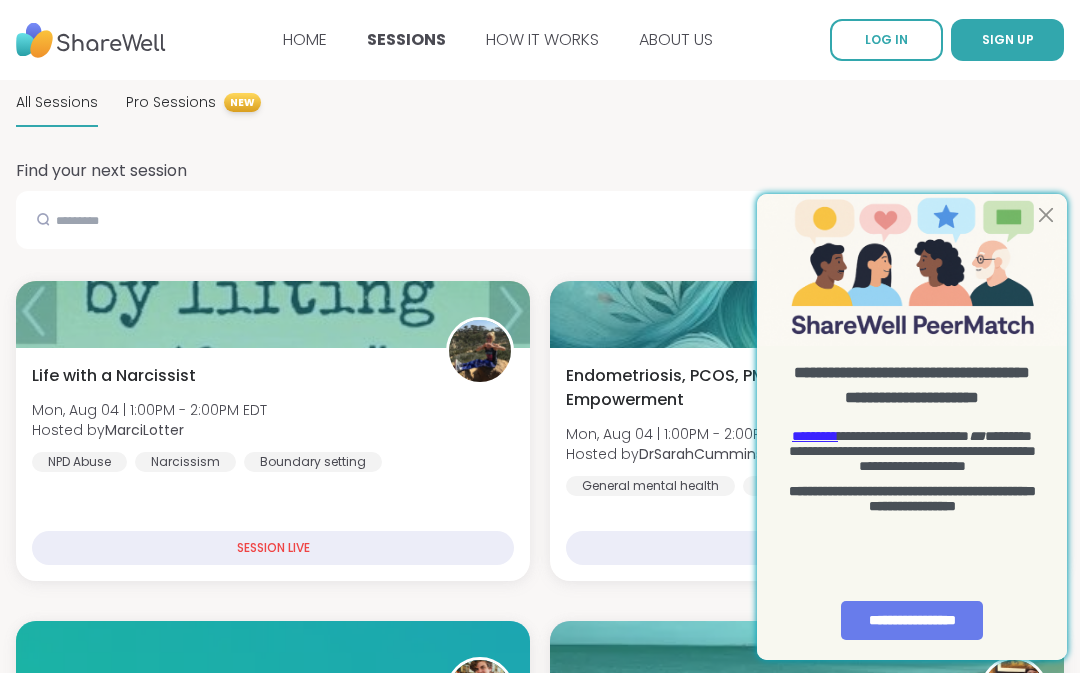 click on "All Sessions Pro Sessions NEW" at bounding box center [540, 103] 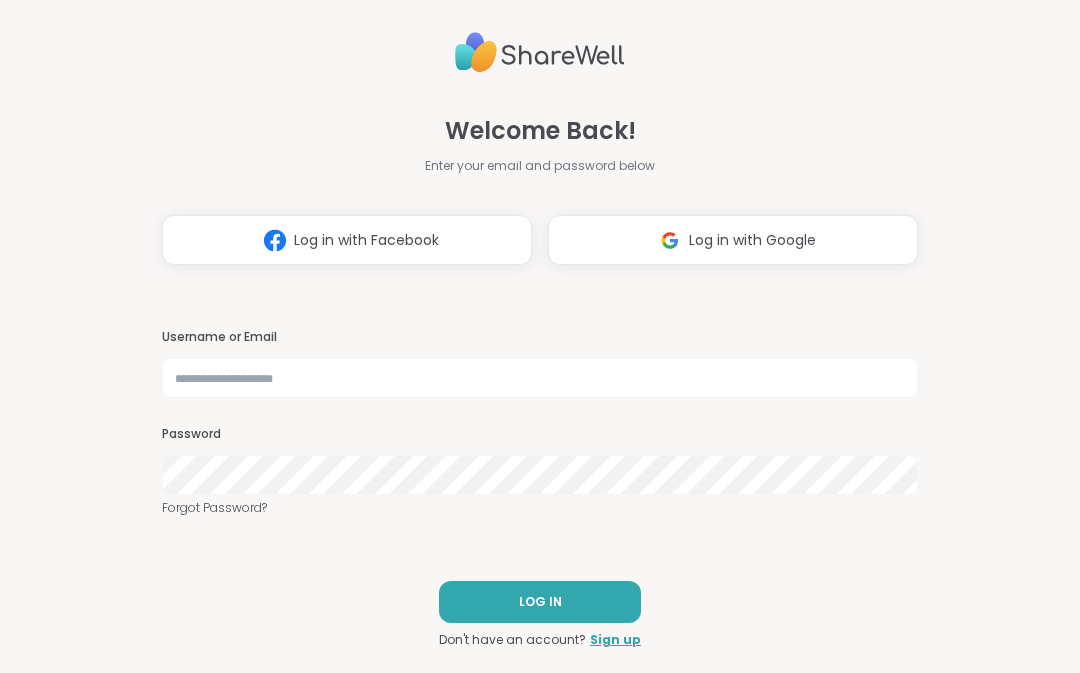 click on "Log in with Google" at bounding box center [752, 240] 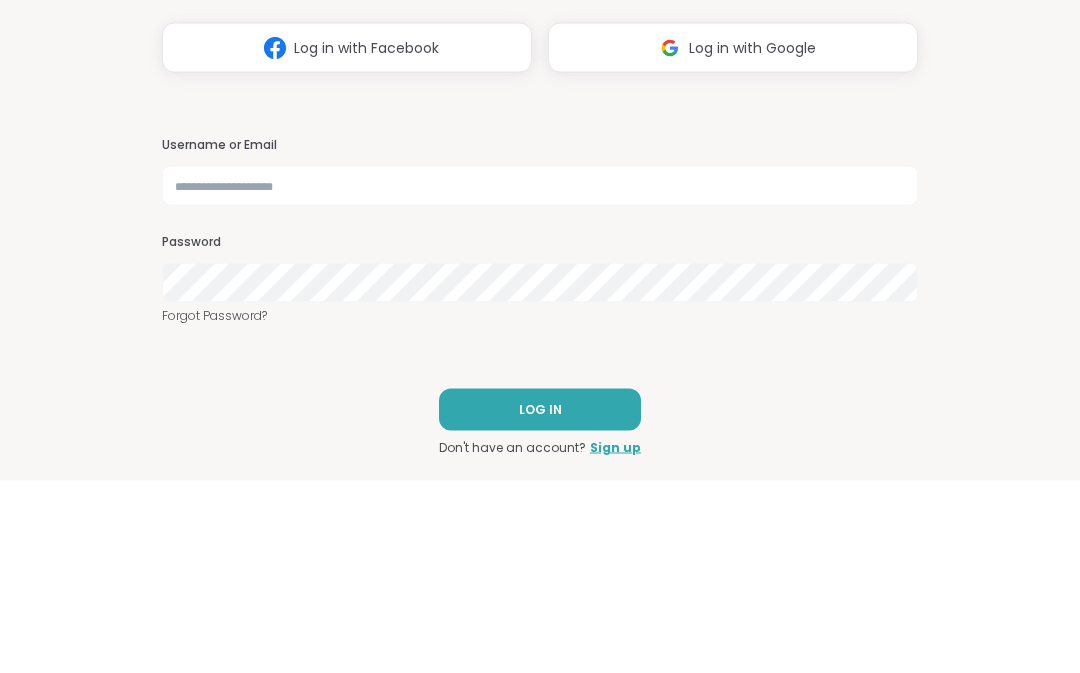 scroll, scrollTop: 0, scrollLeft: 0, axis: both 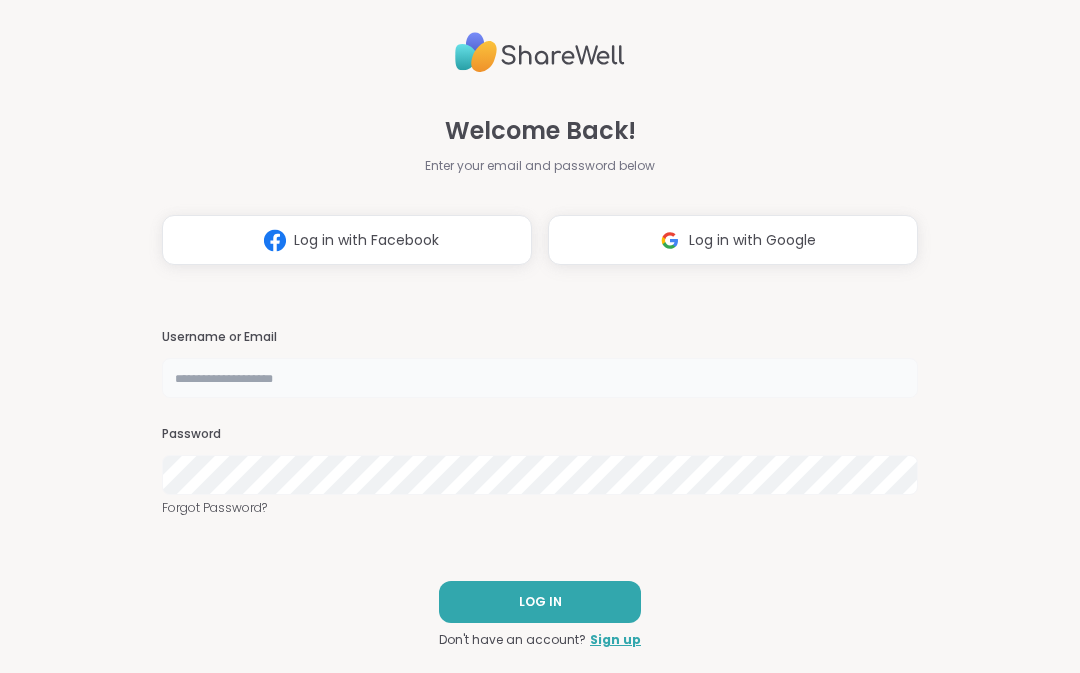 type on "**********" 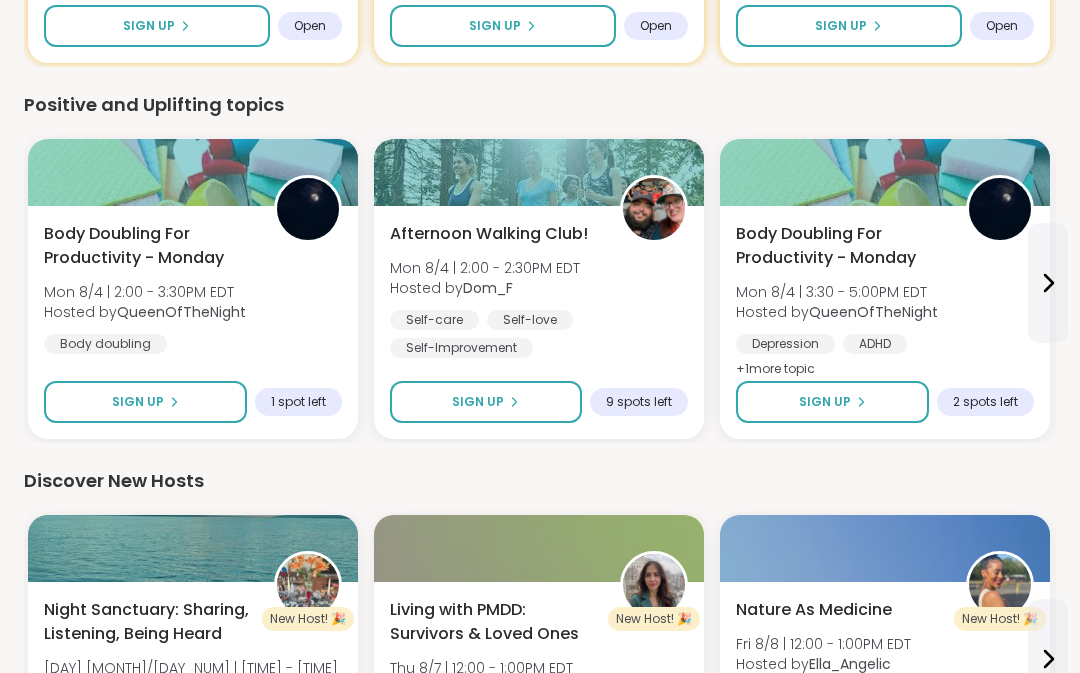 scroll, scrollTop: 1236, scrollLeft: 0, axis: vertical 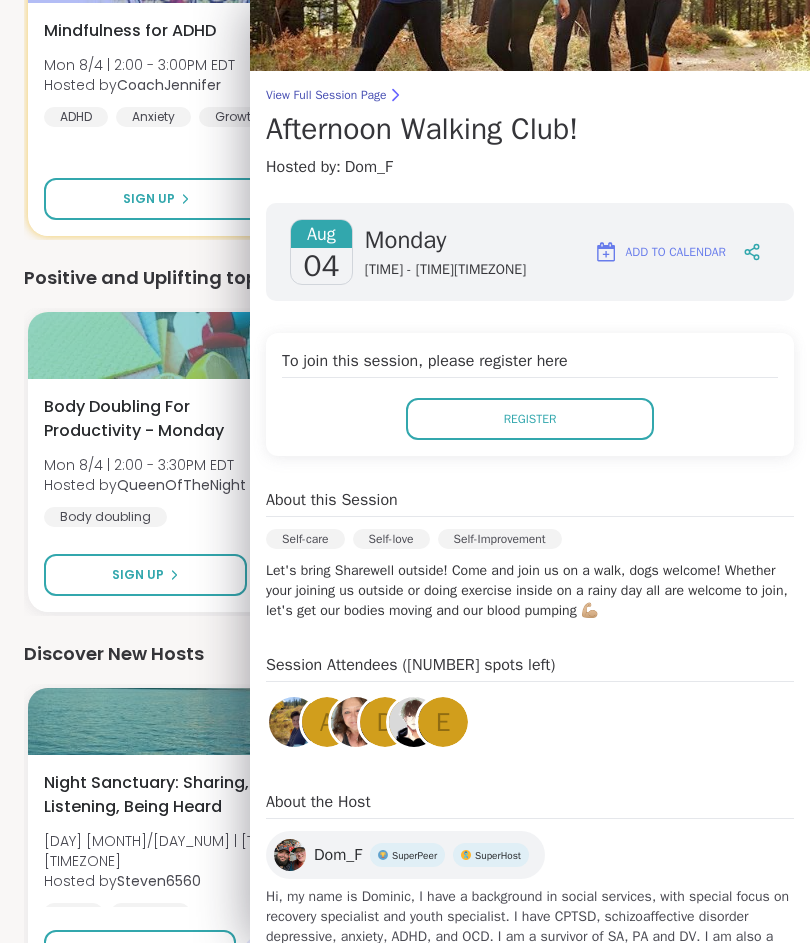 click on "[NUMBER] Unlock more of ShareWell Join a session today or tomorrow to access peer groups, expert support, and all ShareWell has to offer. Explore sessions Getting Started with ShareWell Complete your profile and personalize your Sharewell experience while you are waiting for your first session. Personalize your topics & sessions Add profile photo Register for your first session Your Sessions Attending [NUMBER] Hosting [NUMBER] Calendar We think you'll like these sessions Body Doubling For Productivity - [DAY] [DAY] [MONTH]/[DAY_NUM] | [TIME] - [TIME][TIMEZONE] Hosted by [USERNAME] Depression ADHD Body doubling + [NUMBER] more topic Sign Up [NUMBER] spots left Pro Session Healing Emotional Wounds: Power & Self-Worth [DAY] [MONTH]/[DAY_NUM] | [TIME] - [TIME][TIMEZONE] Hosted by [USERNAME] Emotional abuse Self-esteem Moving forward + [NUMBER] more topic Sign Up Open The Healing Journey of Grief [DAY] [MONTH]/[DAY_NUM] | [TIME] - [TIME][TIMEZONE] Hosted by [USERNAME] Loss of a loved one Grief Spirituality + [NUMBER] more topic Sign Up [NUMBER] spots left NPD Abuse Support Group [DAY] [MONTH]/[DAY_NUM] | [TIME] - [TIME][TIMEZONE] NPD Abuse + [NUMBER]" at bounding box center (405, 206) 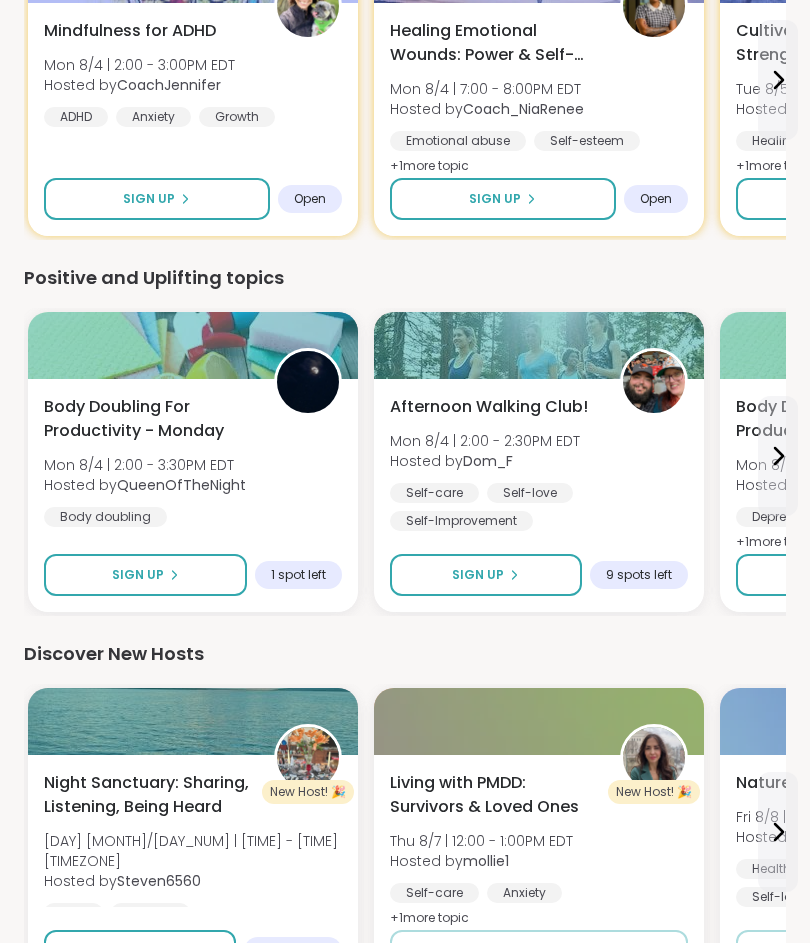 click on "Afternoon Walking Club!" at bounding box center [489, 407] 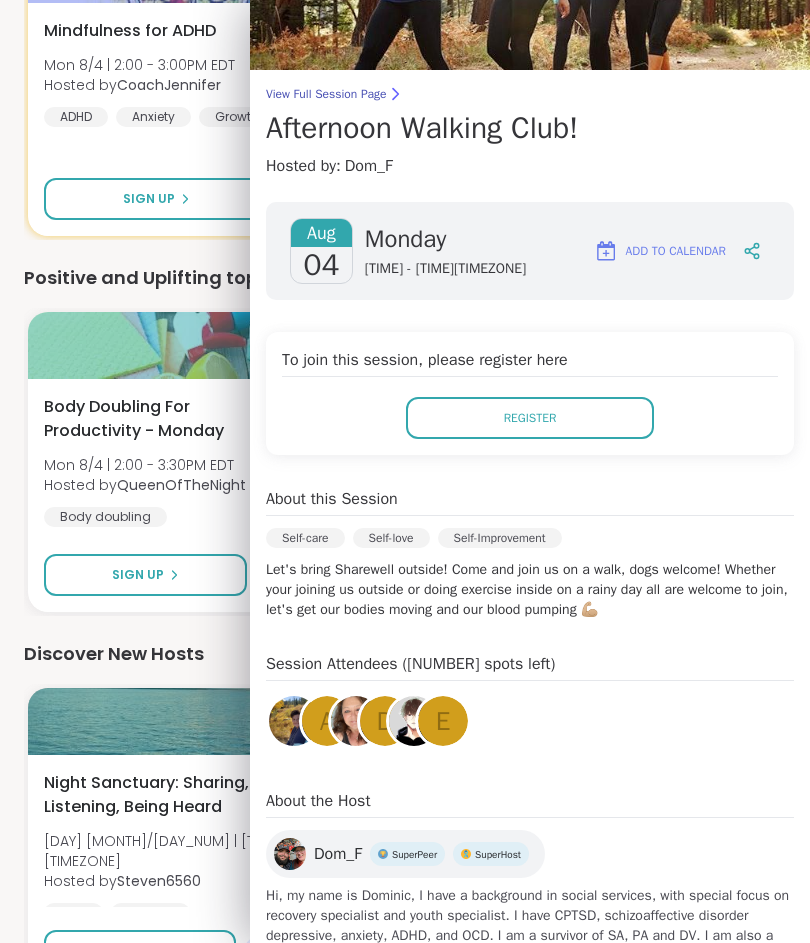 scroll, scrollTop: 89, scrollLeft: 0, axis: vertical 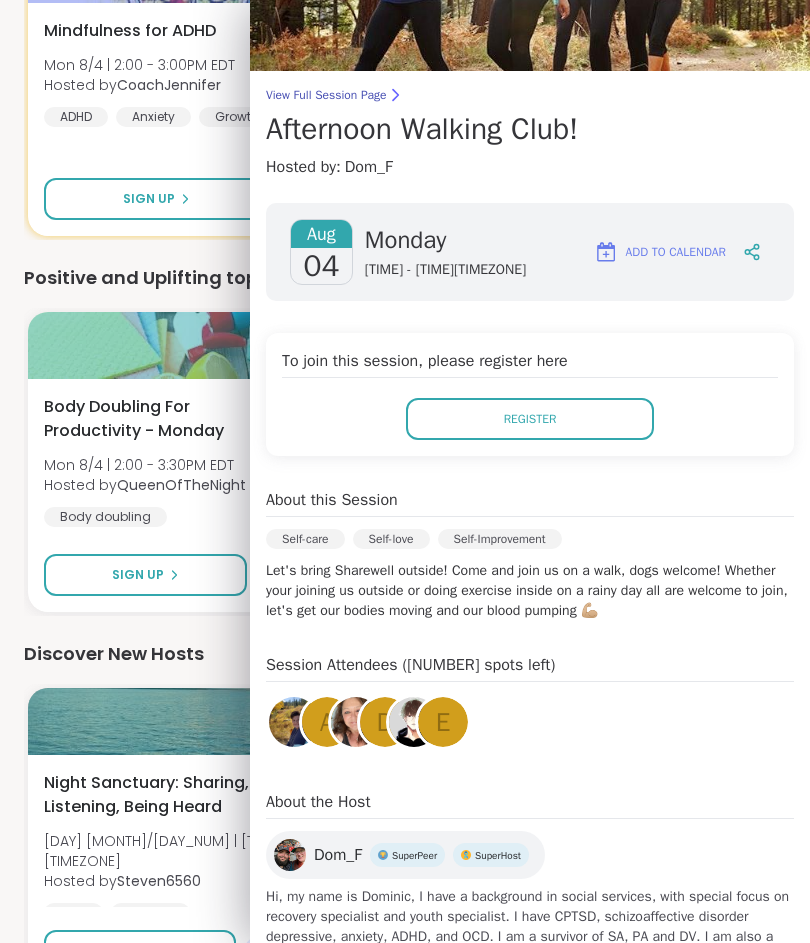 click on "show more" at bounding box center (530, 977) 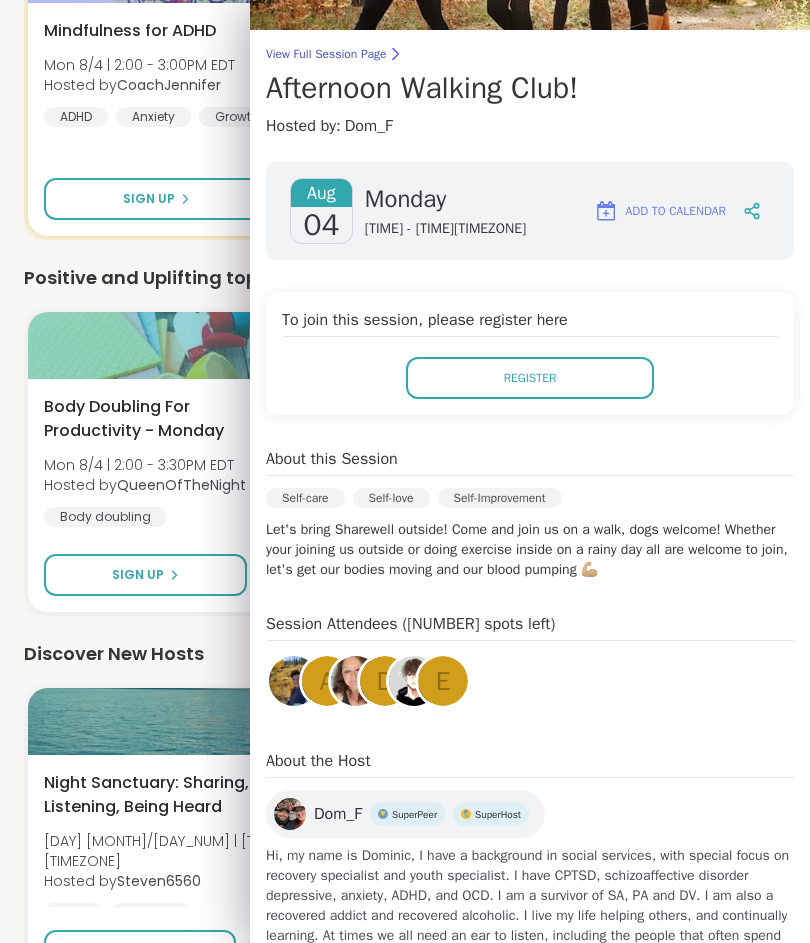 scroll, scrollTop: 129, scrollLeft: 0, axis: vertical 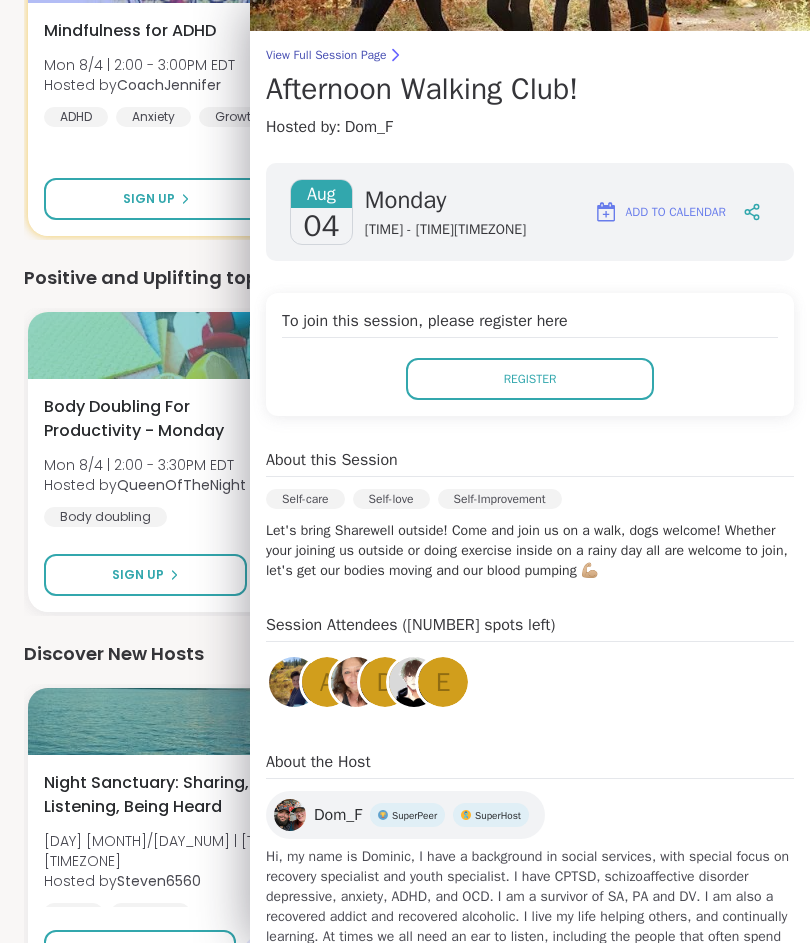click on "View Full Session Page" at bounding box center (530, 55) 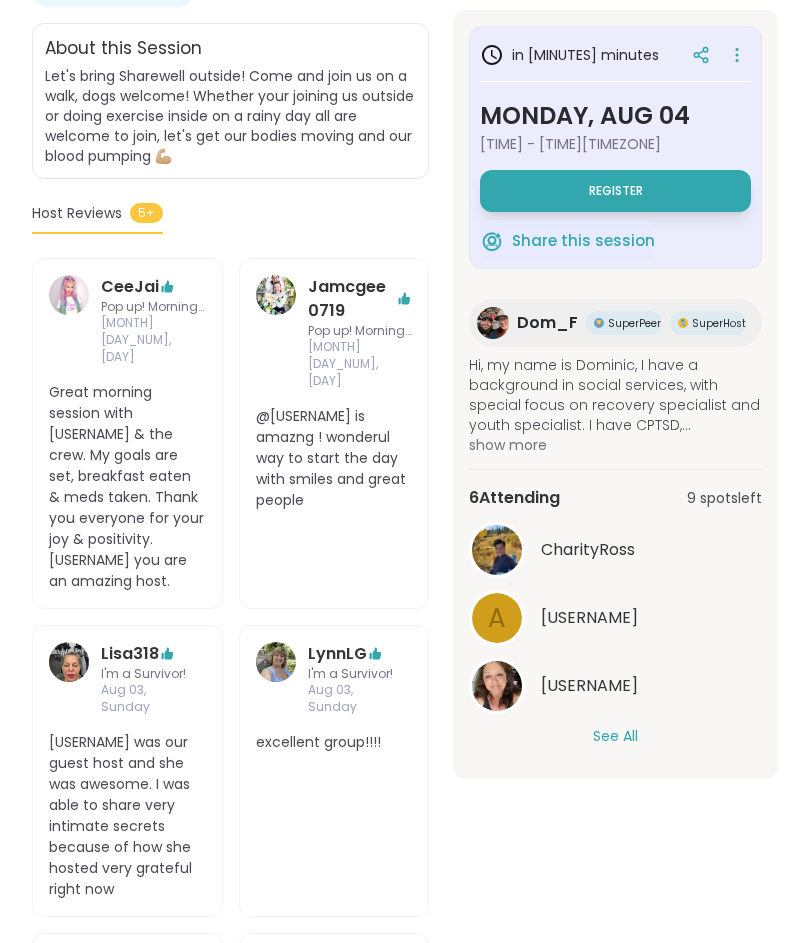 scroll, scrollTop: 382, scrollLeft: 0, axis: vertical 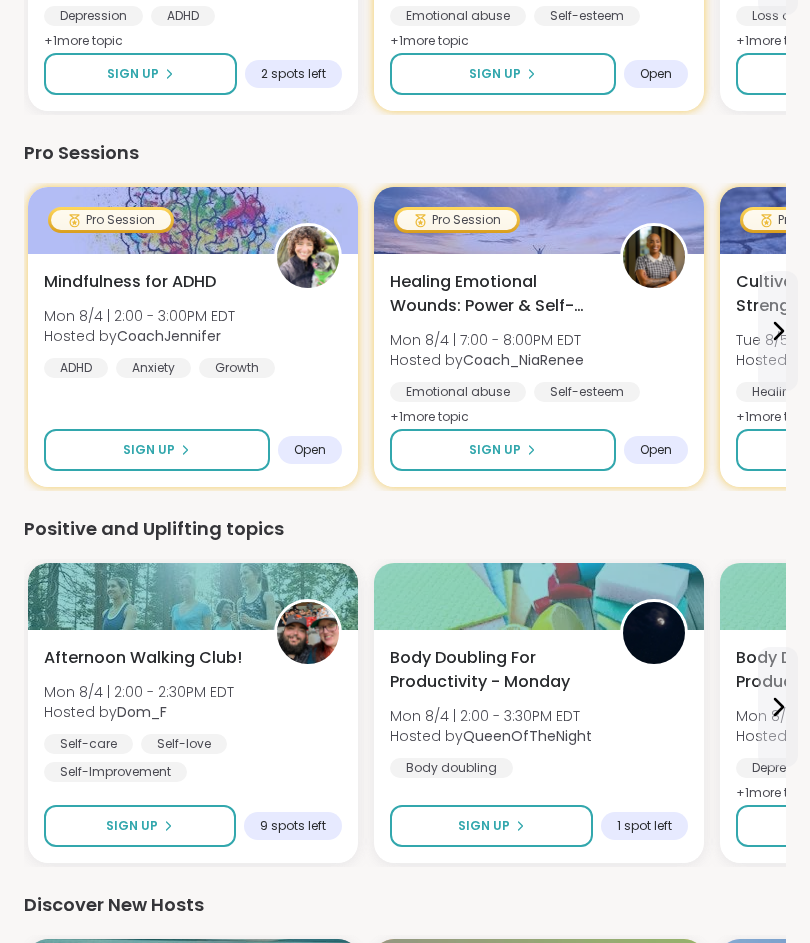 click on "Healing Emotional Wounds: Power & Self-Worth" at bounding box center [494, 294] 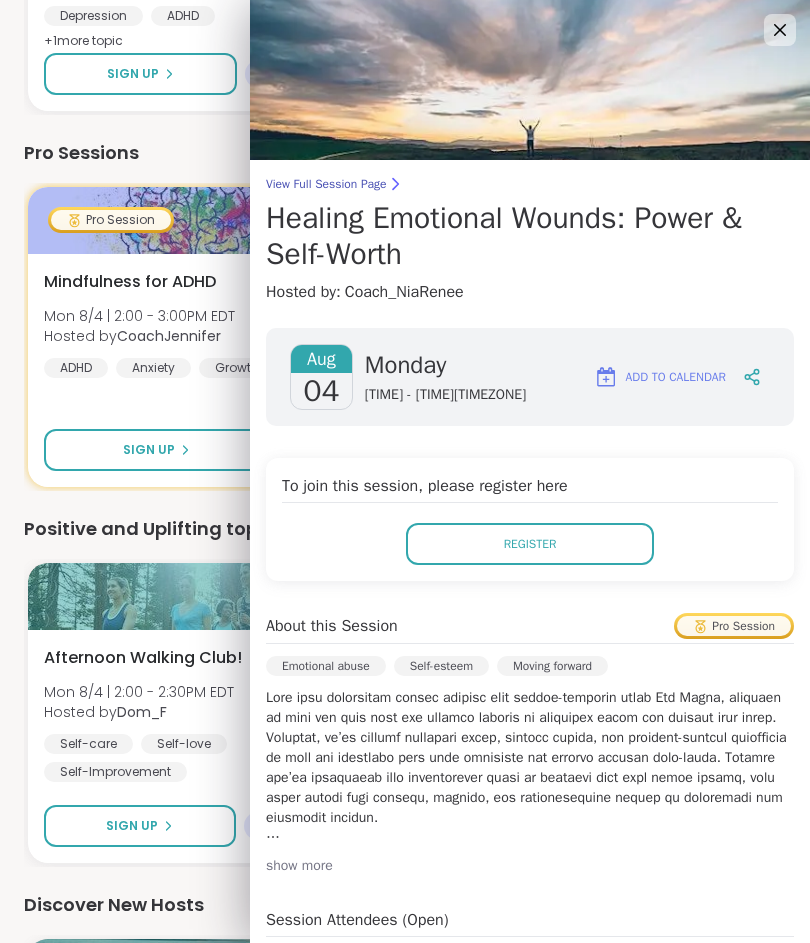 click on "Register" at bounding box center [530, 544] 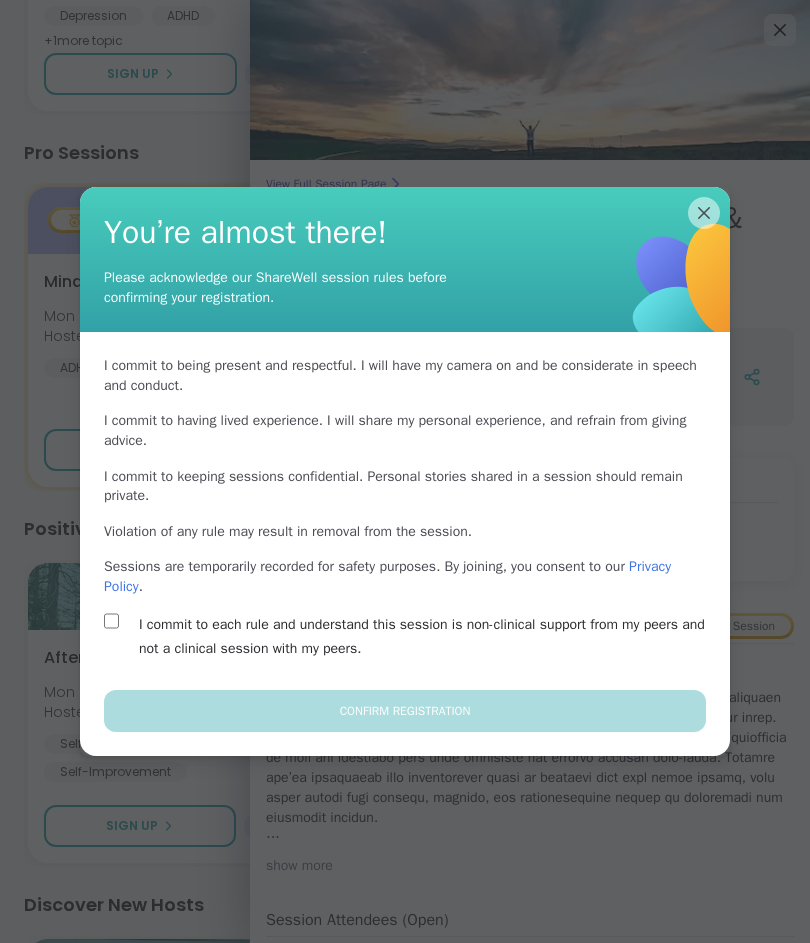 click on "I commit to each rule and understand this session is non-clinical support from my peers and not a clinical session with my peers." at bounding box center [405, 637] 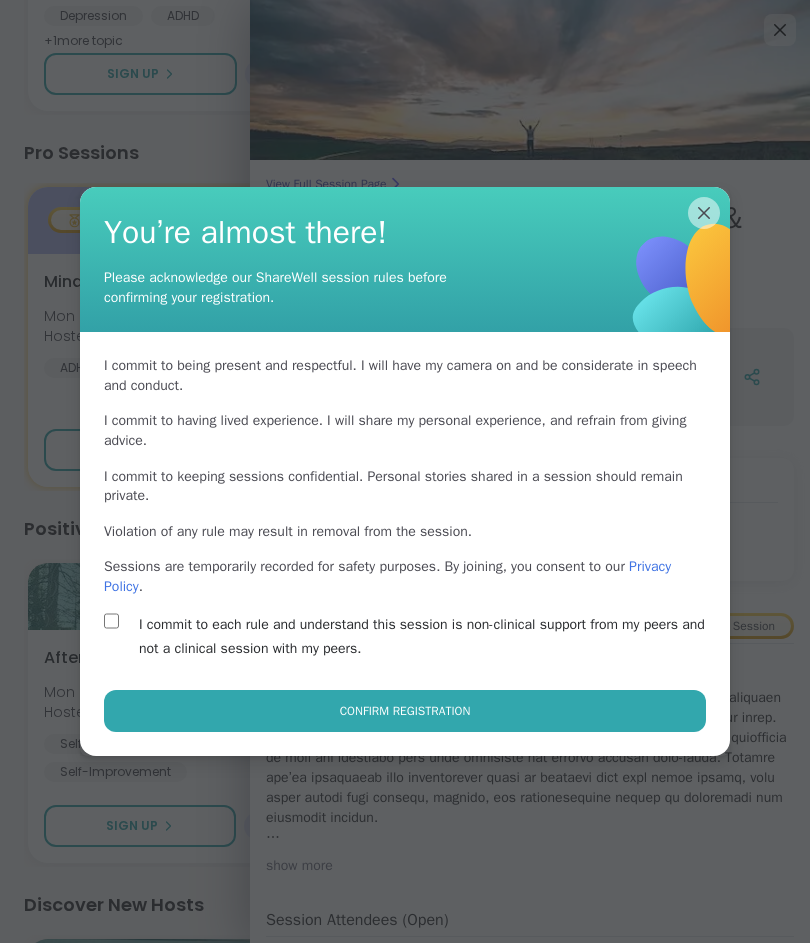 click on "Confirm Registration" at bounding box center [405, 711] 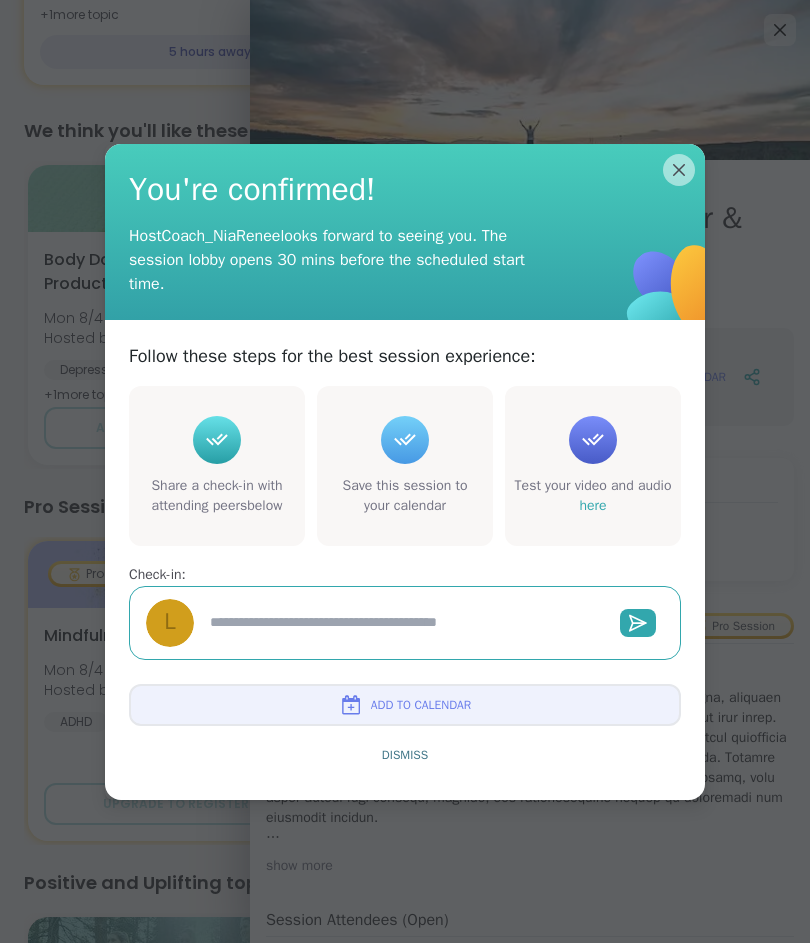type on "*" 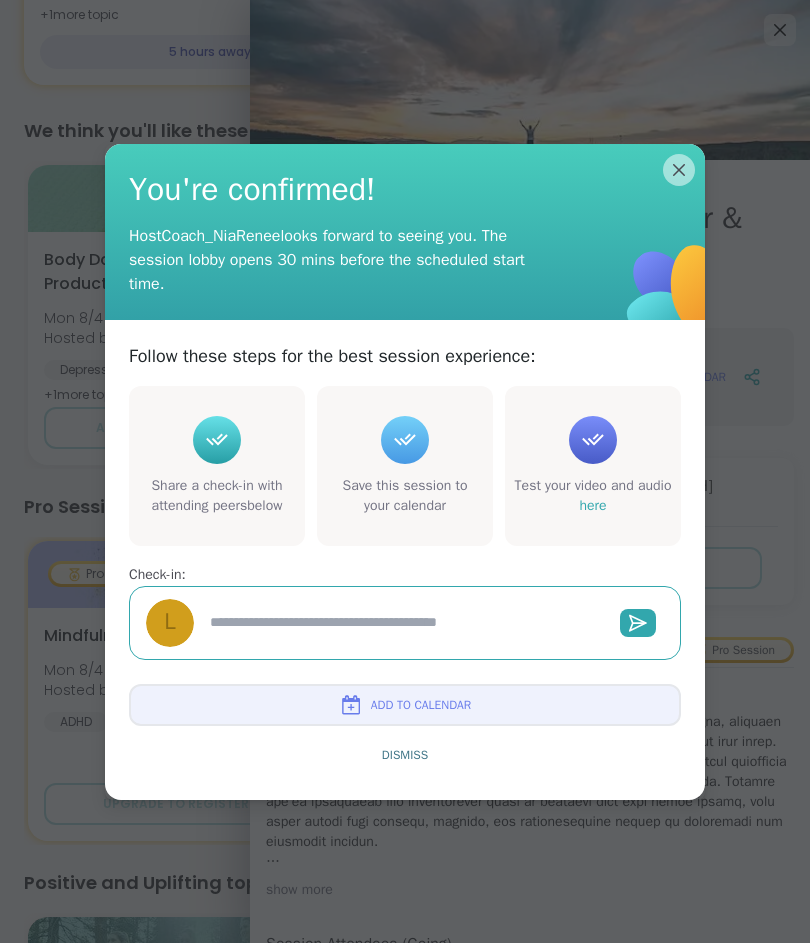 click at bounding box center (403, 622) 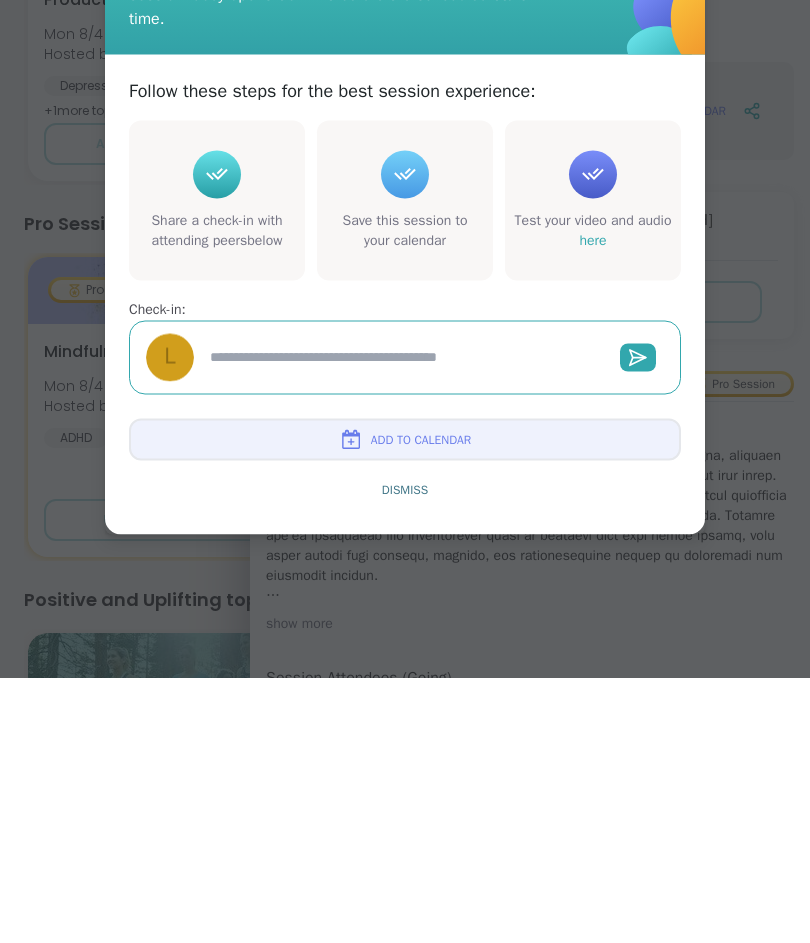 type on "*" 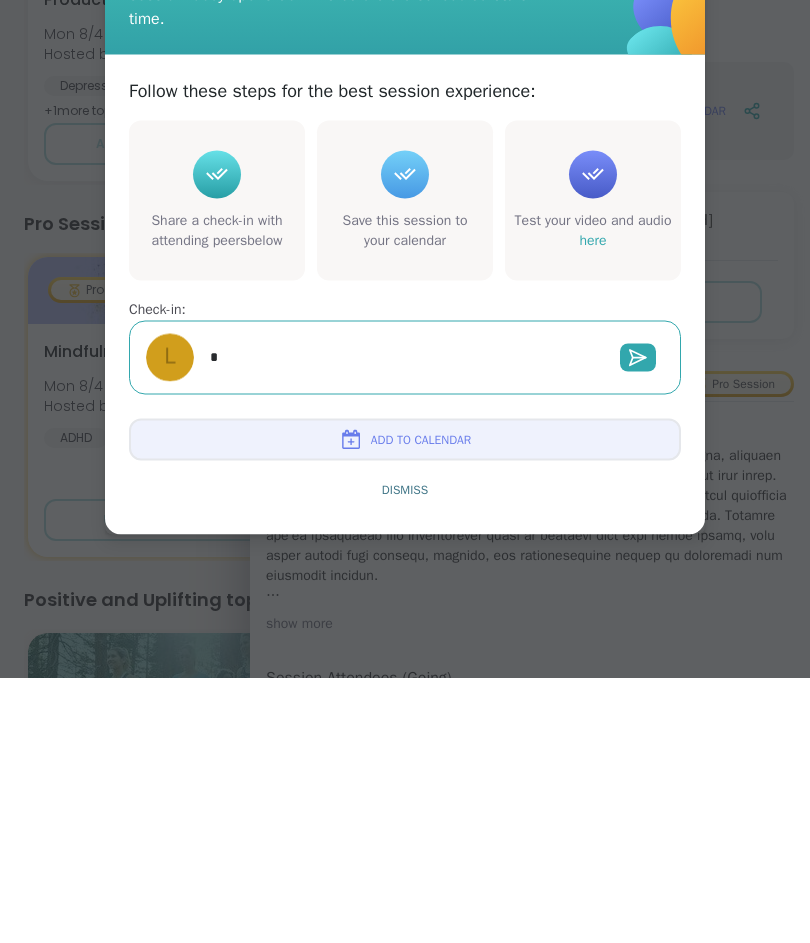 type on "*" 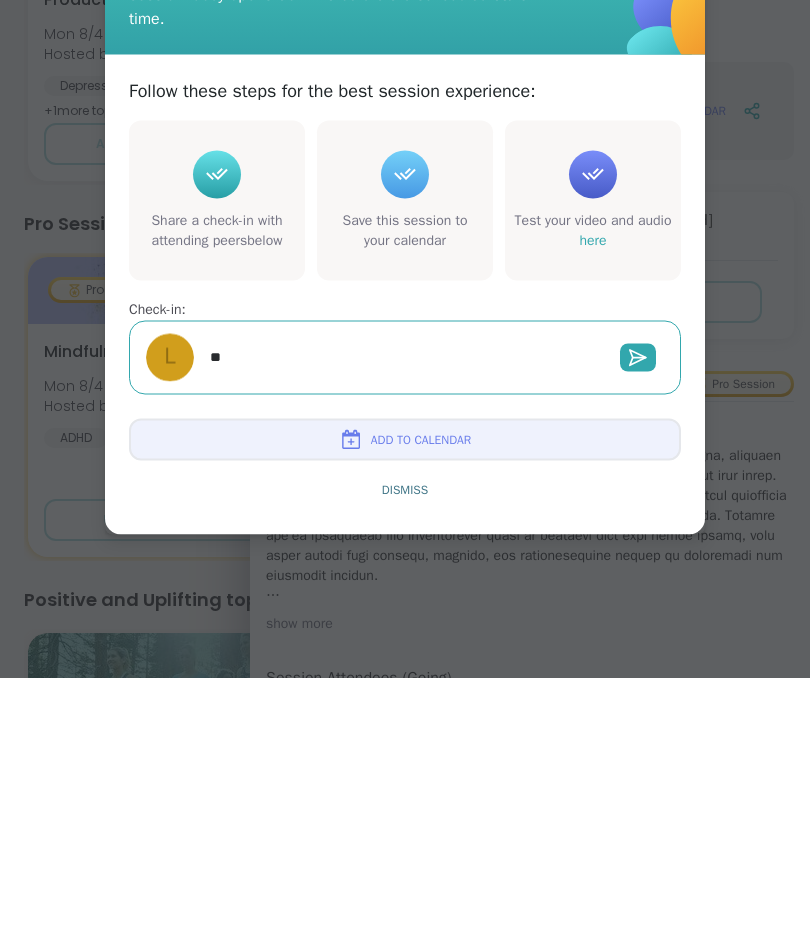 type on "*" 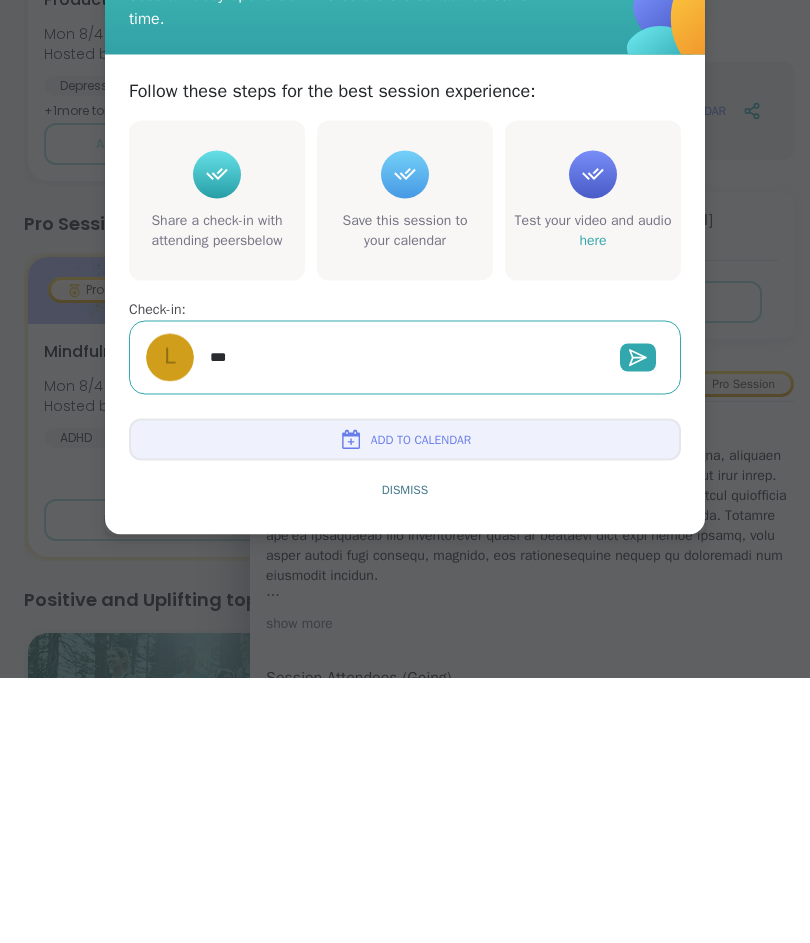 type on "*" 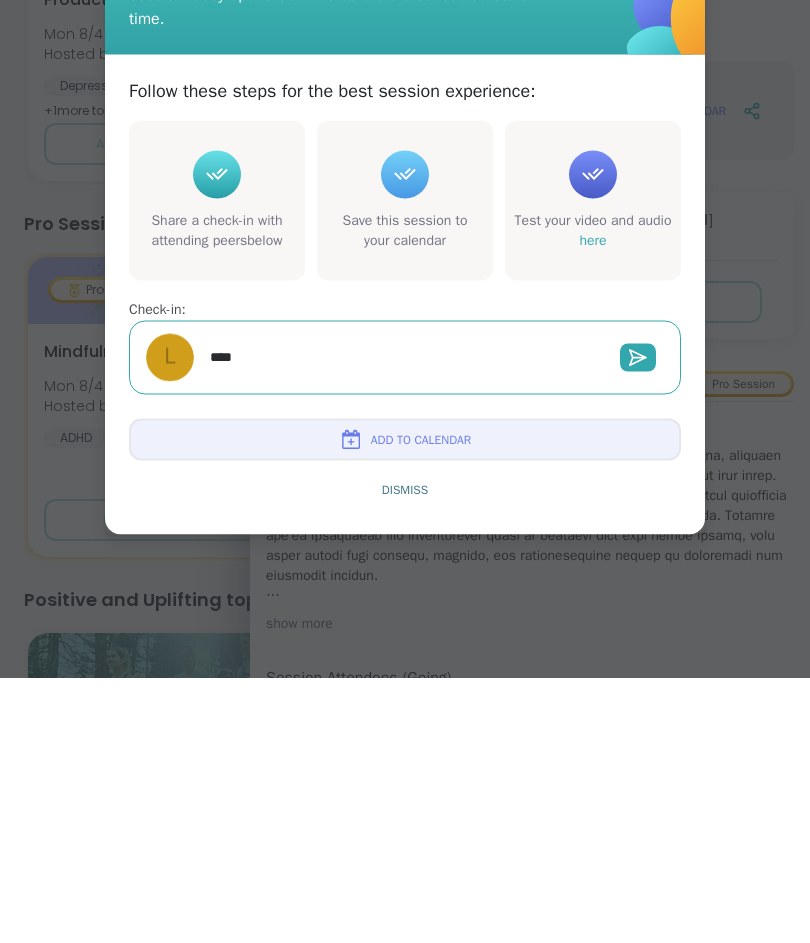 type on "*" 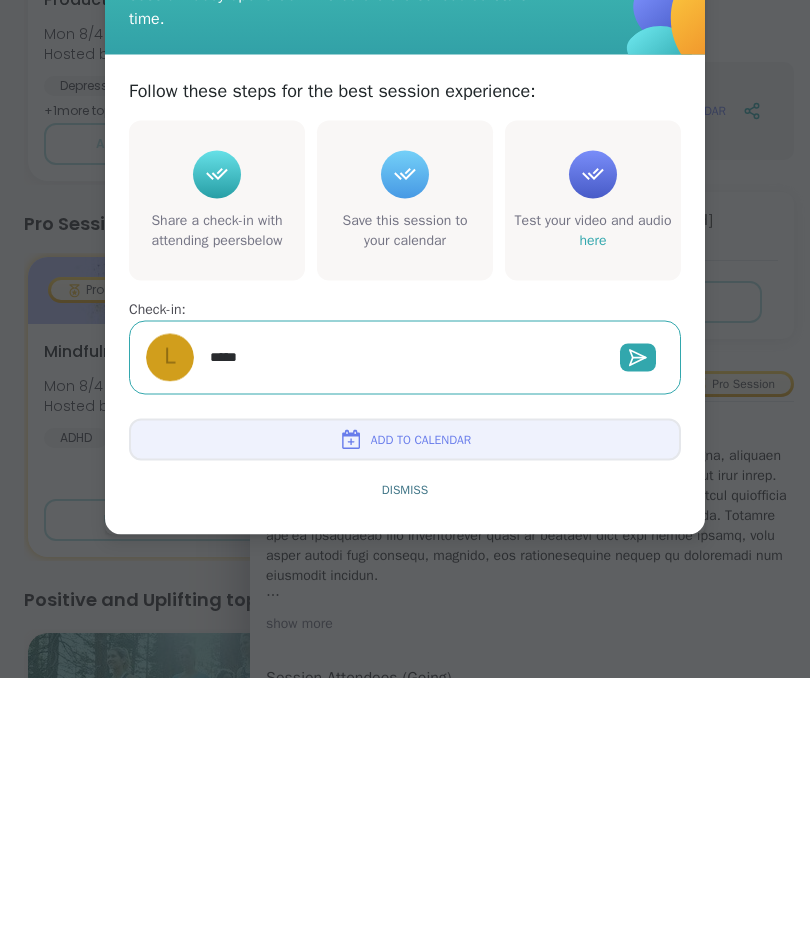 type on "******" 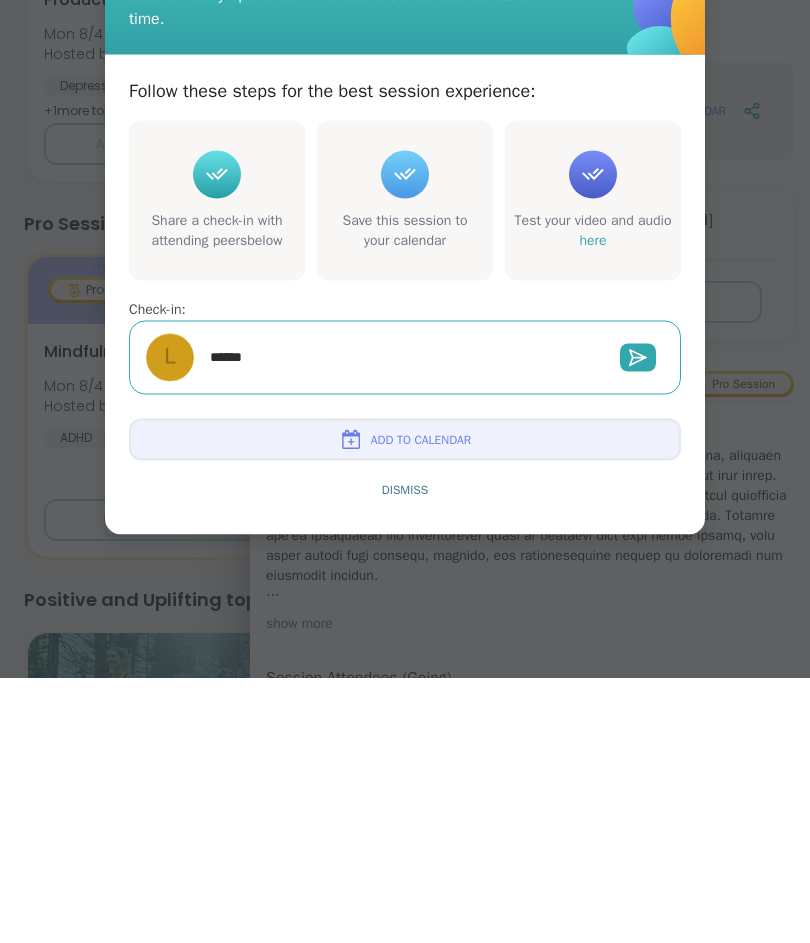 type on "*" 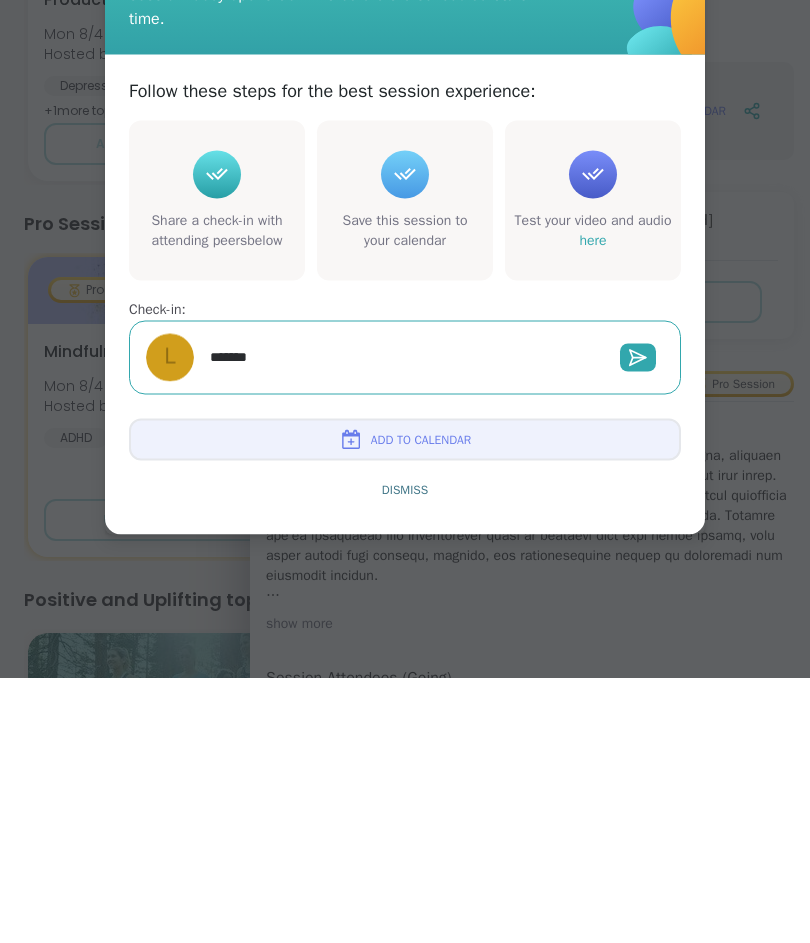 type on "*" 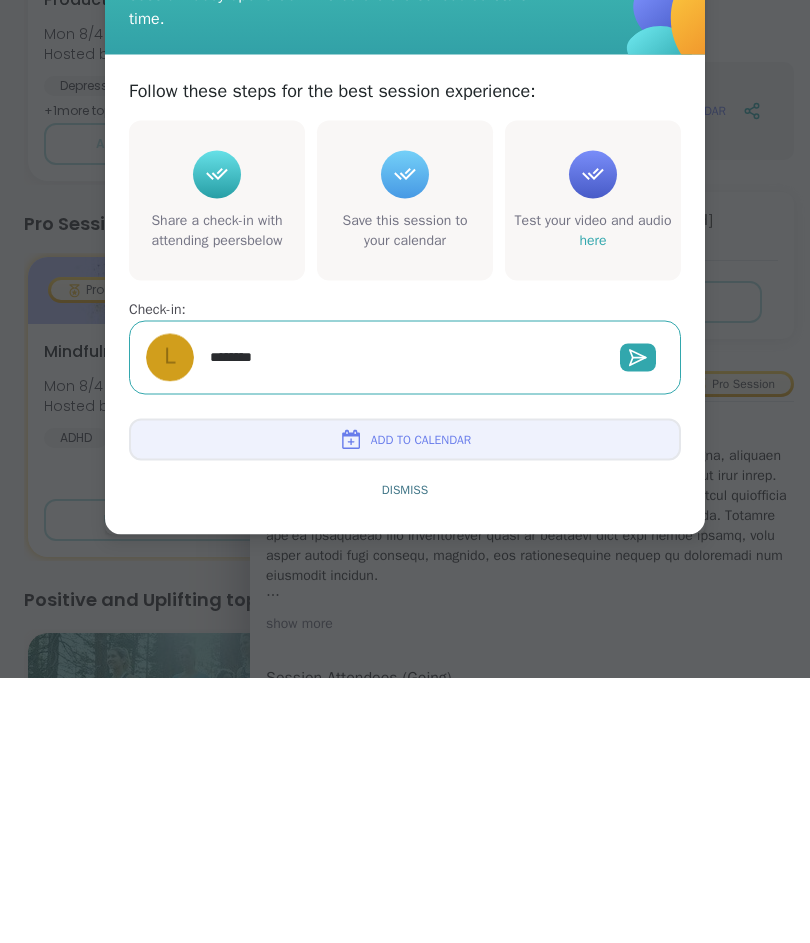 type on "*" 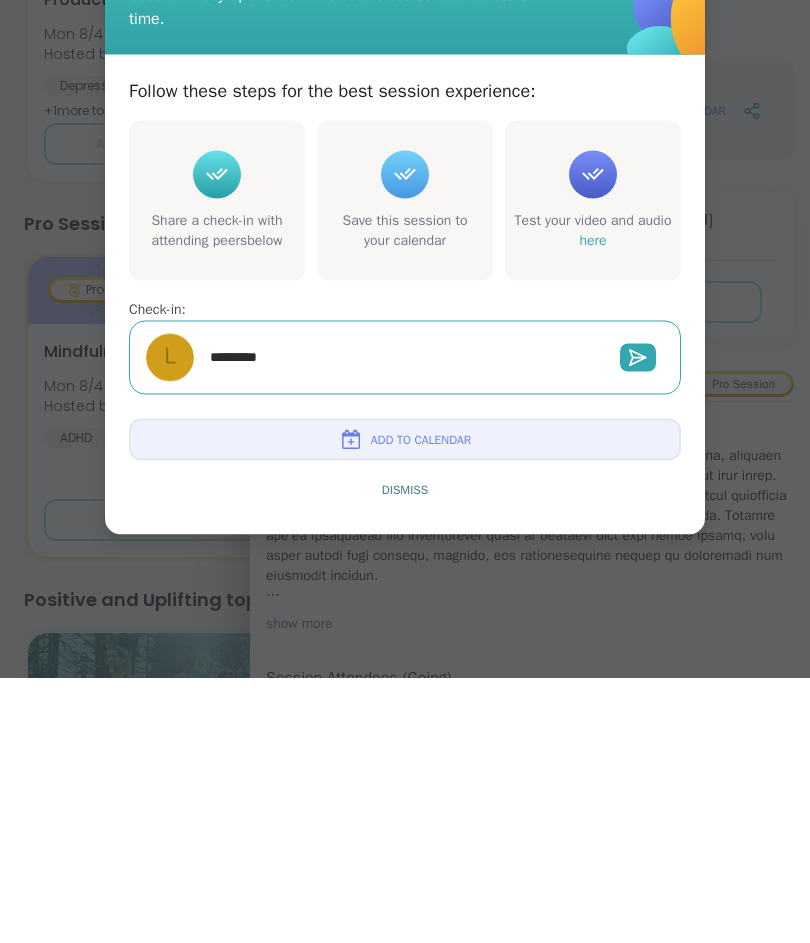 type on "*" 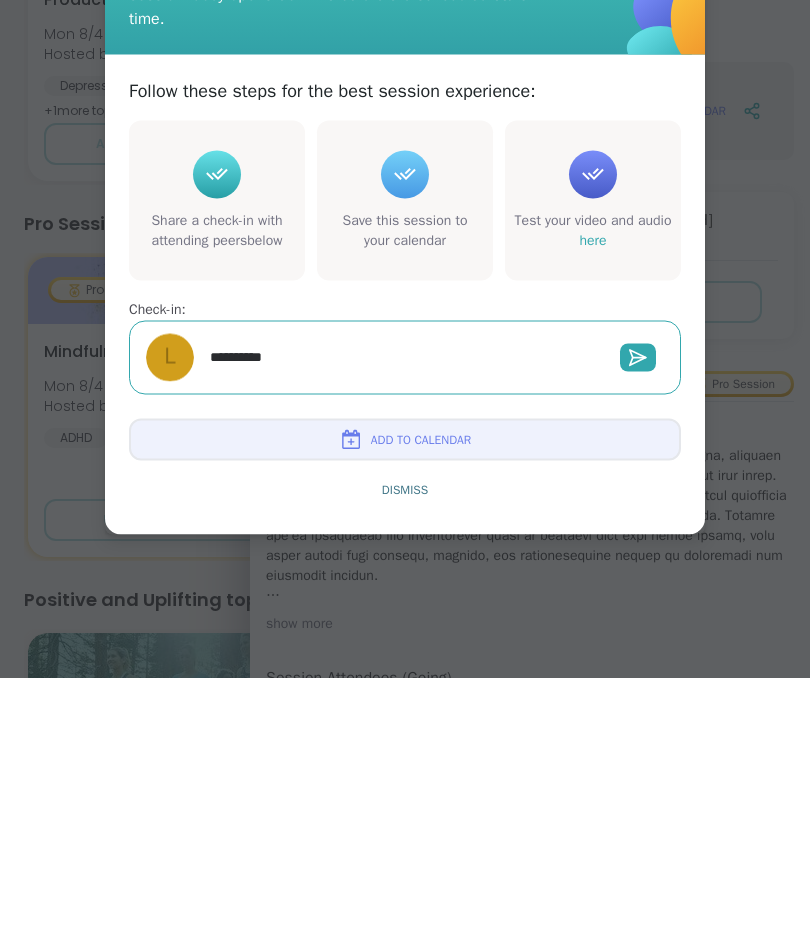 type on "*" 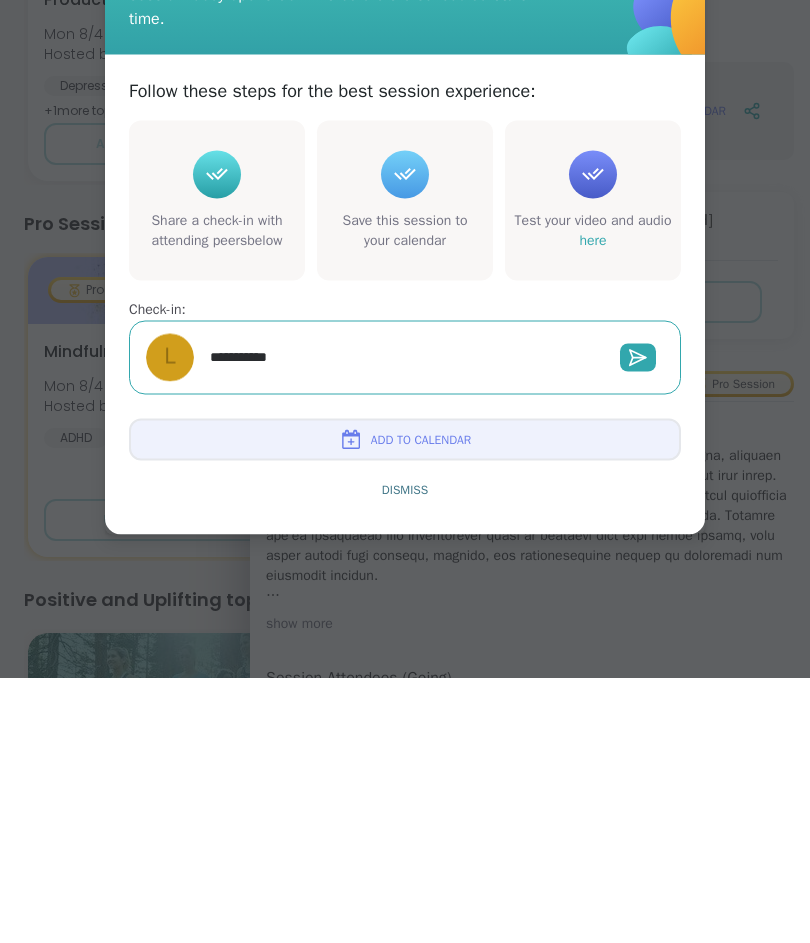 type on "**********" 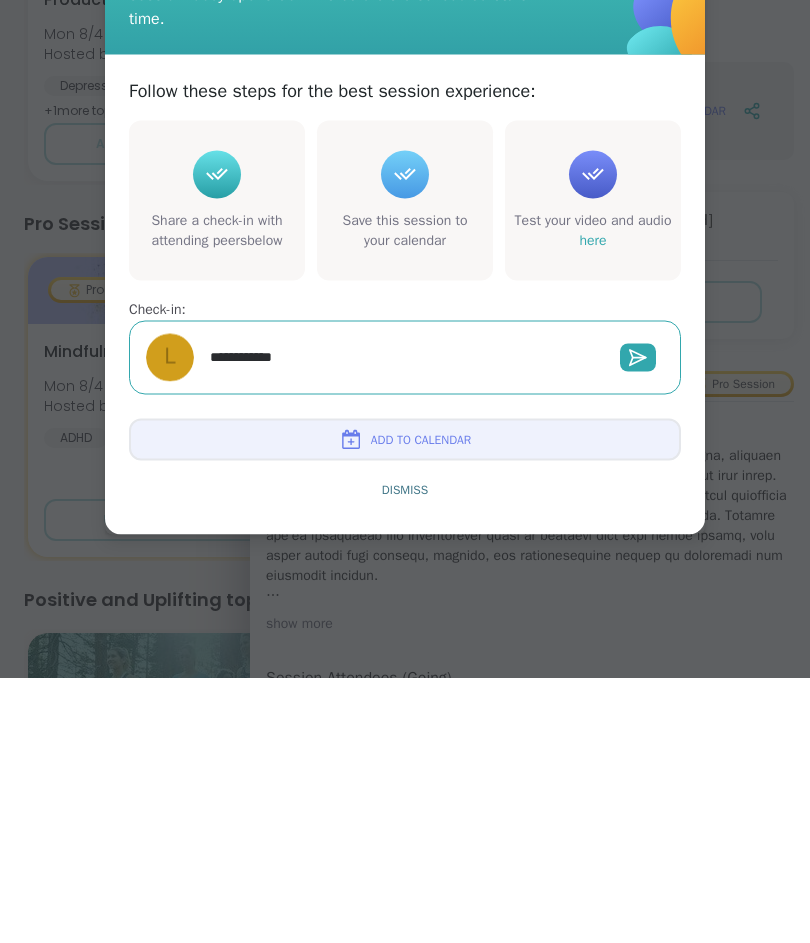 type on "*" 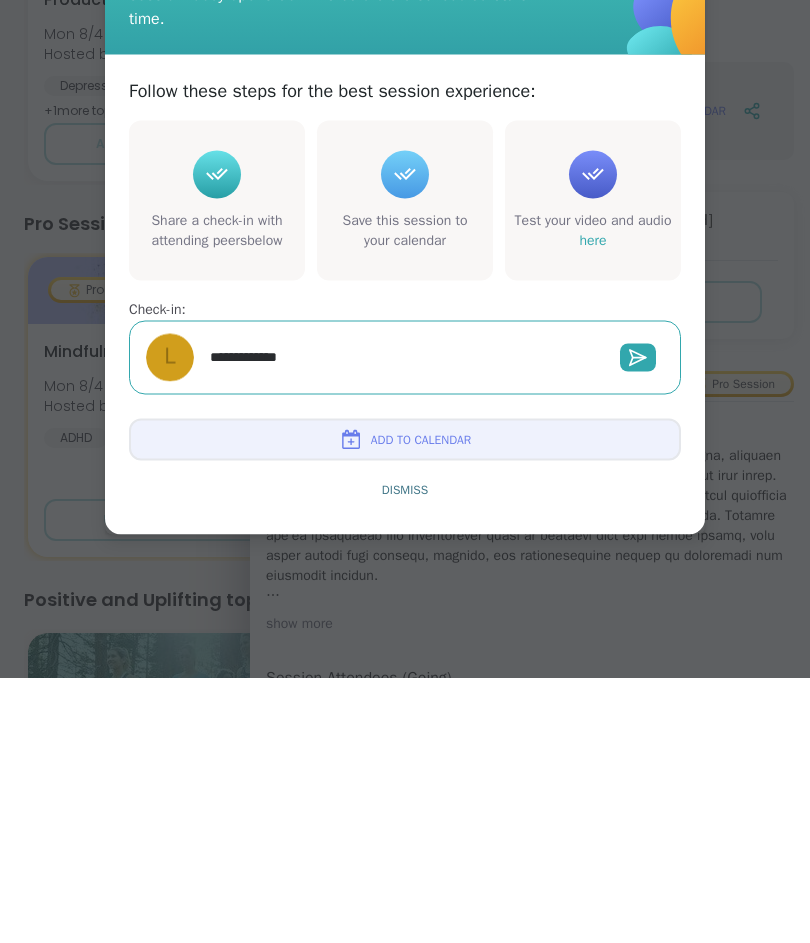 type on "*" 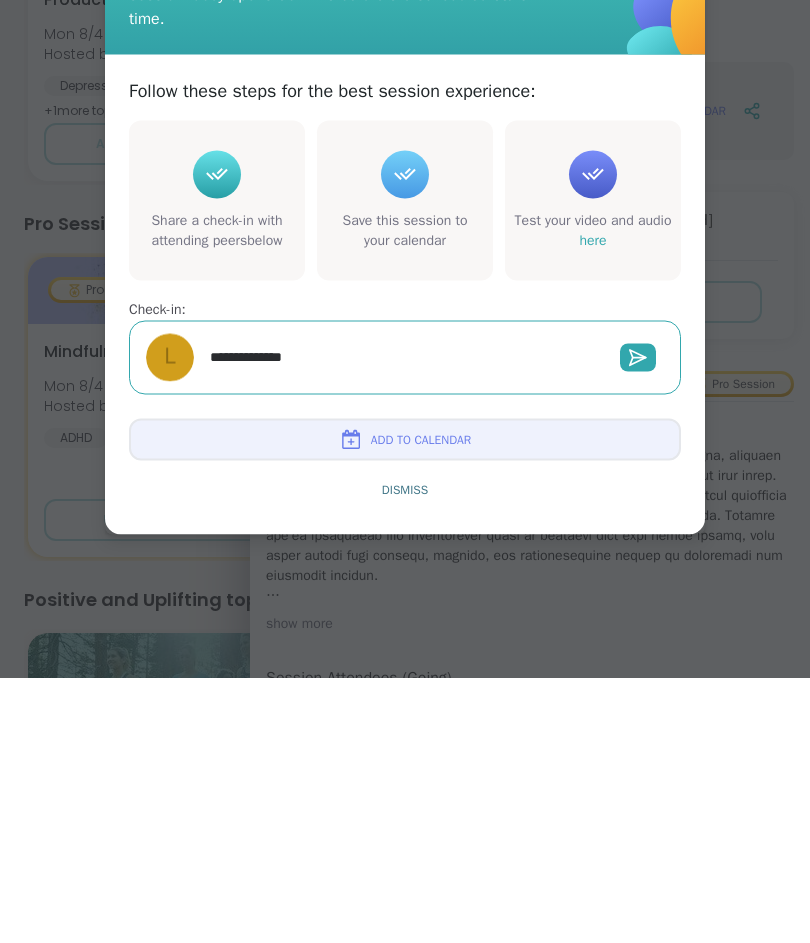 type on "*" 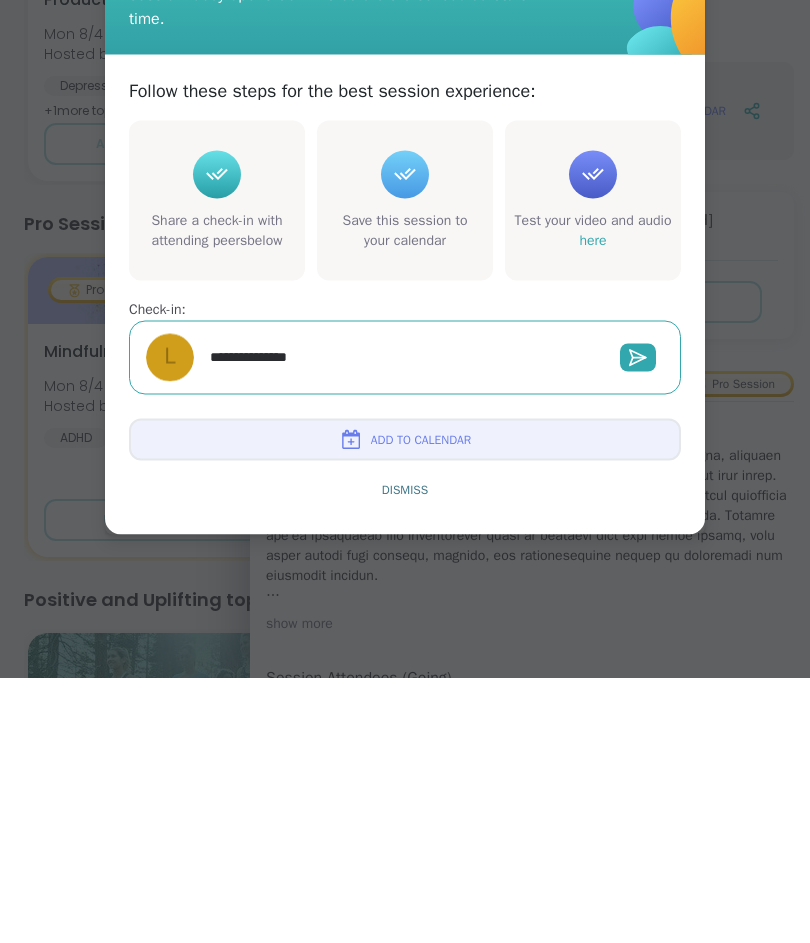 type on "**********" 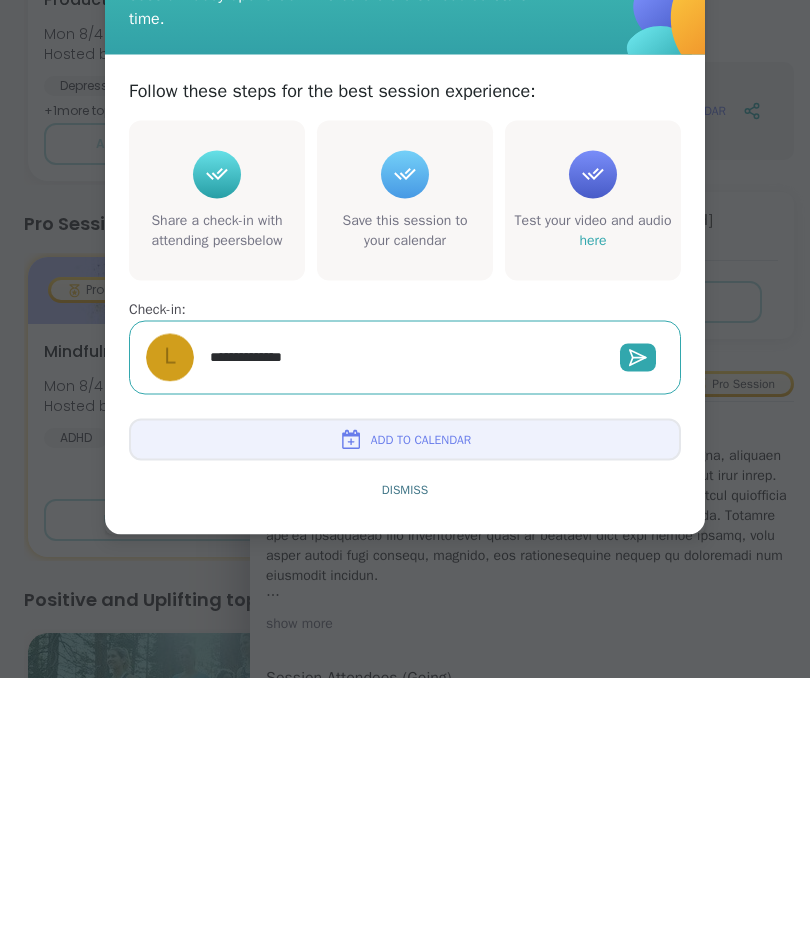type on "*" 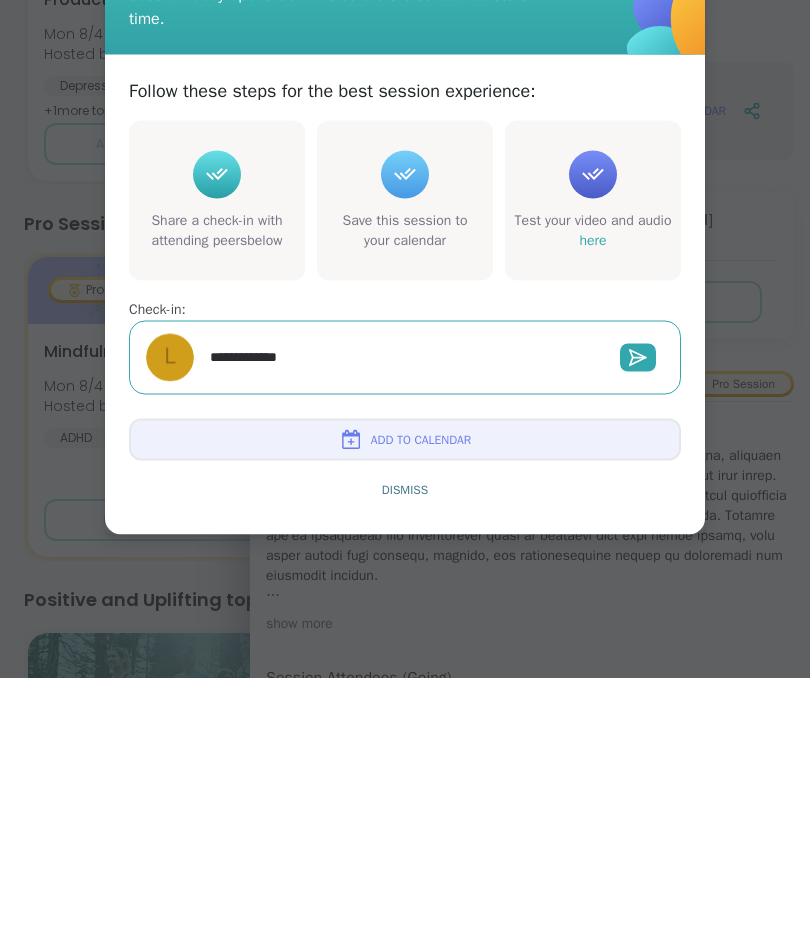 type on "**********" 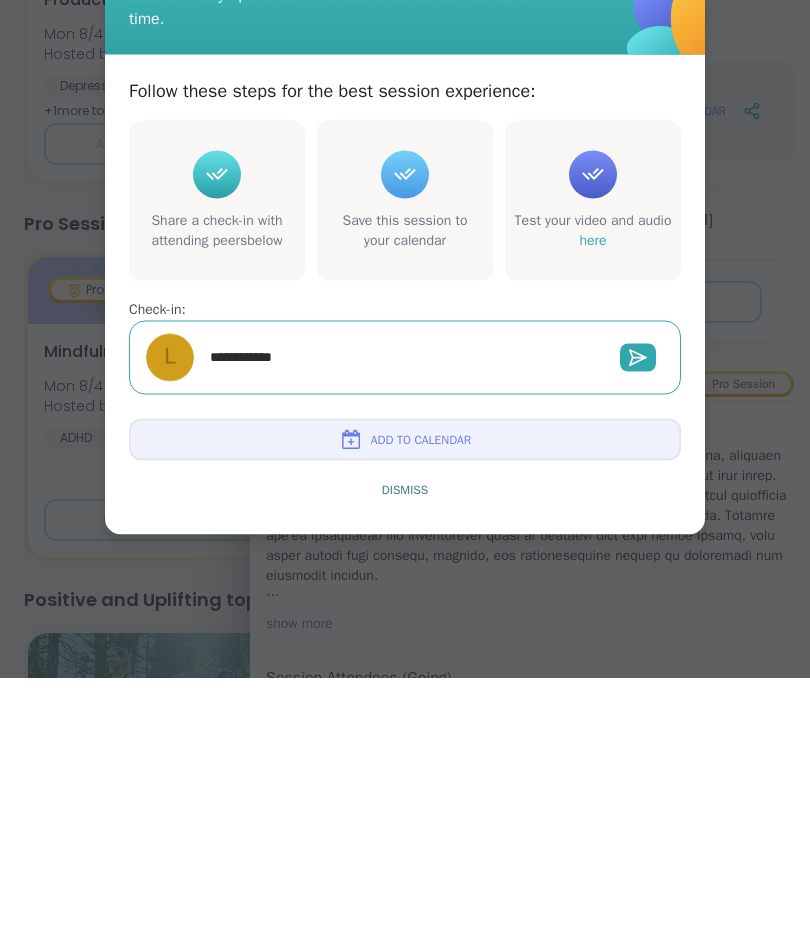 type on "*" 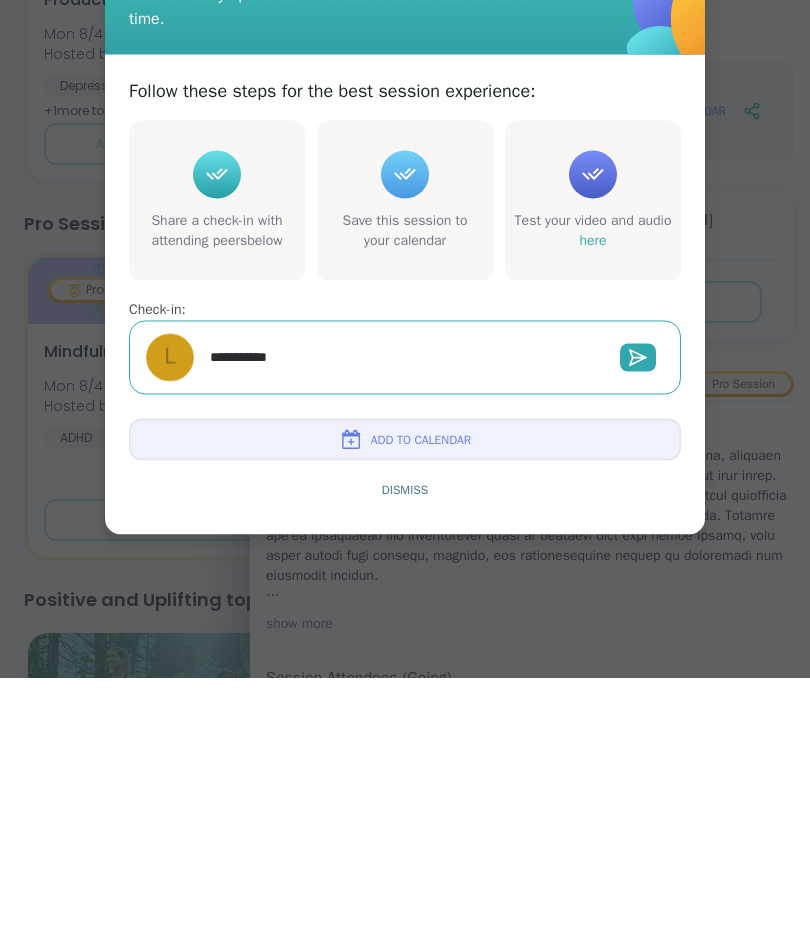 type on "*" 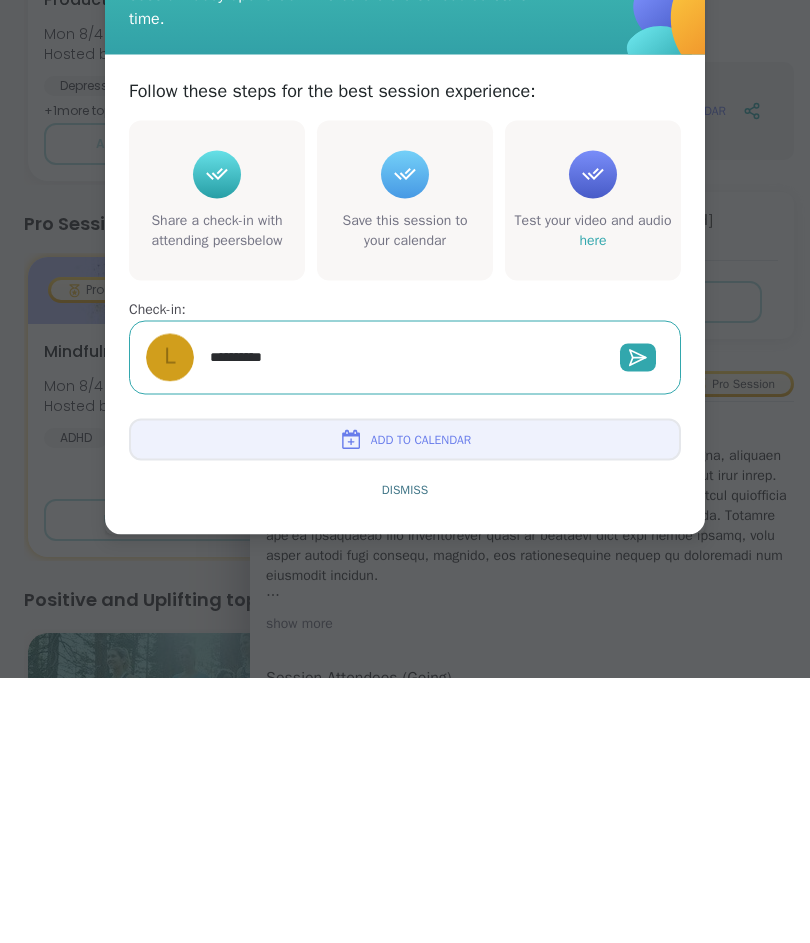 type on "*" 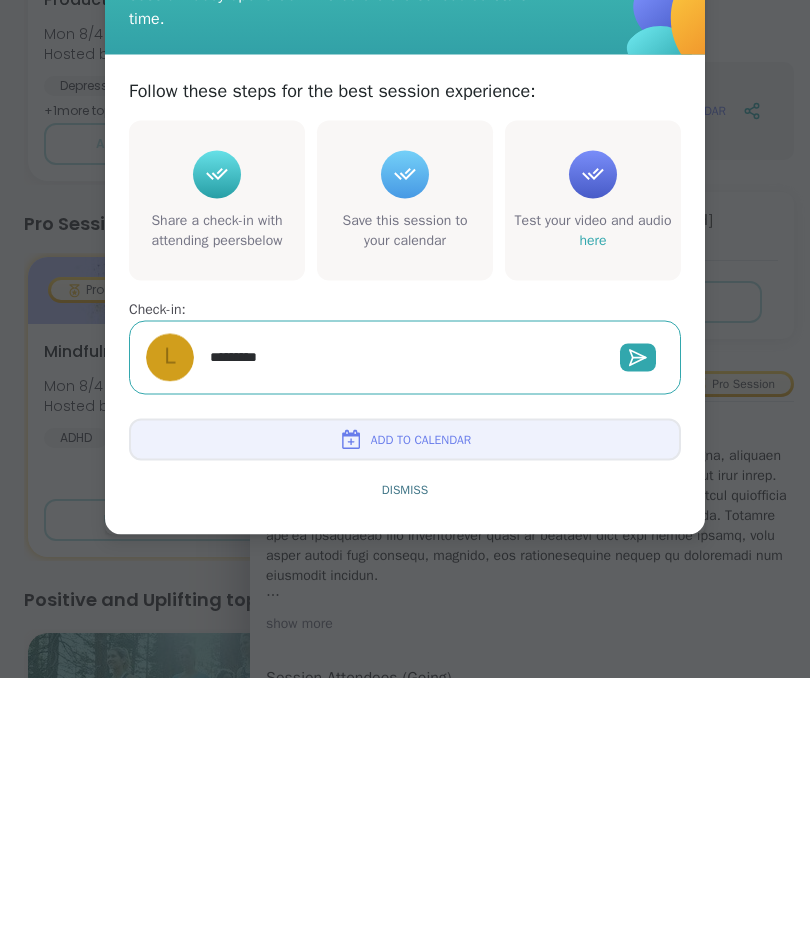 type on "*" 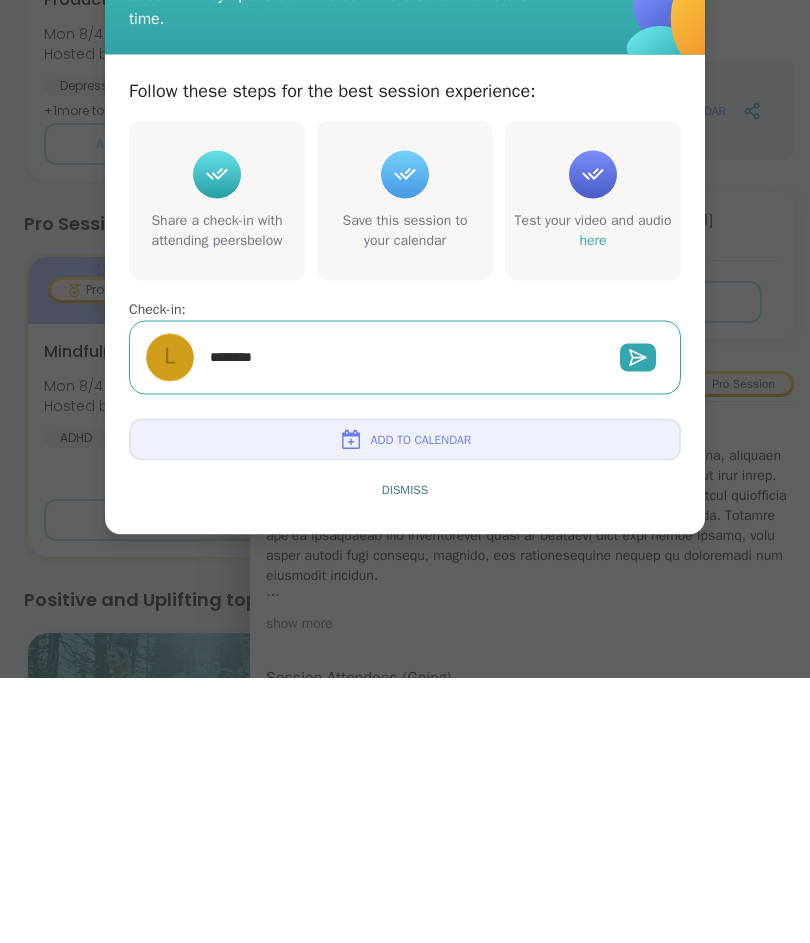type on "*" 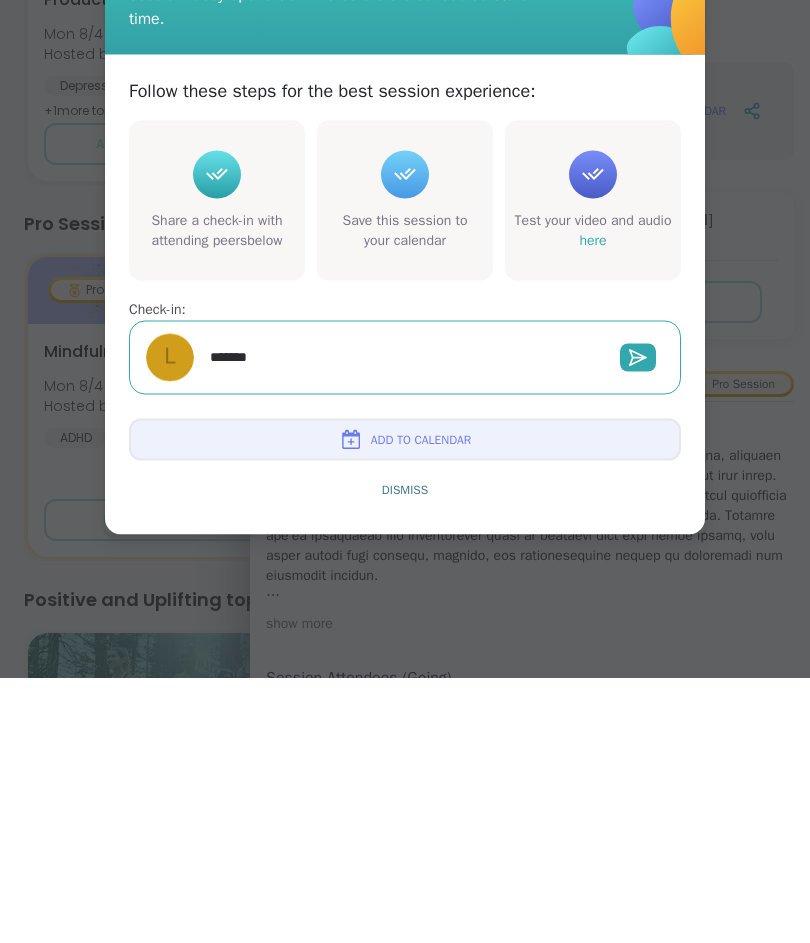 type on "******" 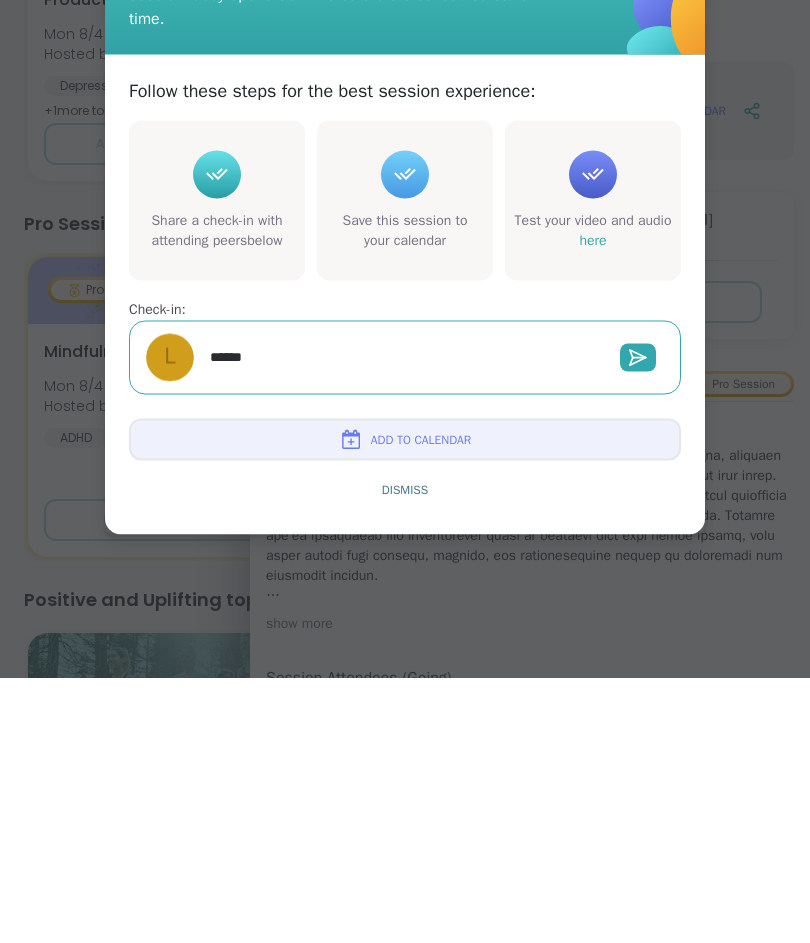 type on "*" 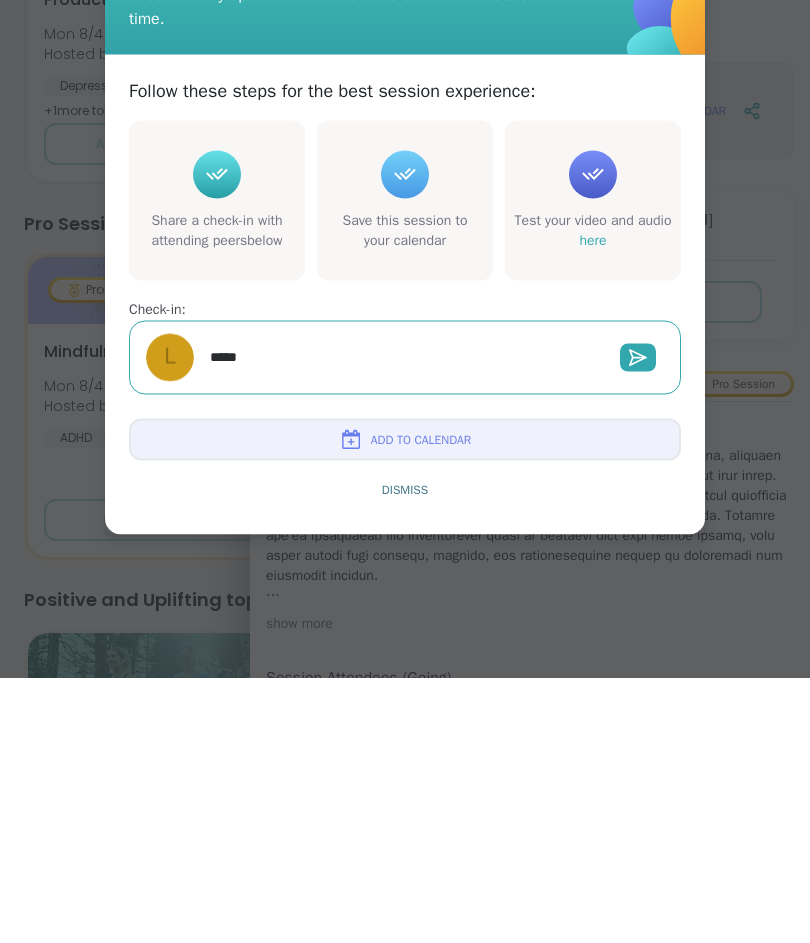 type on "*" 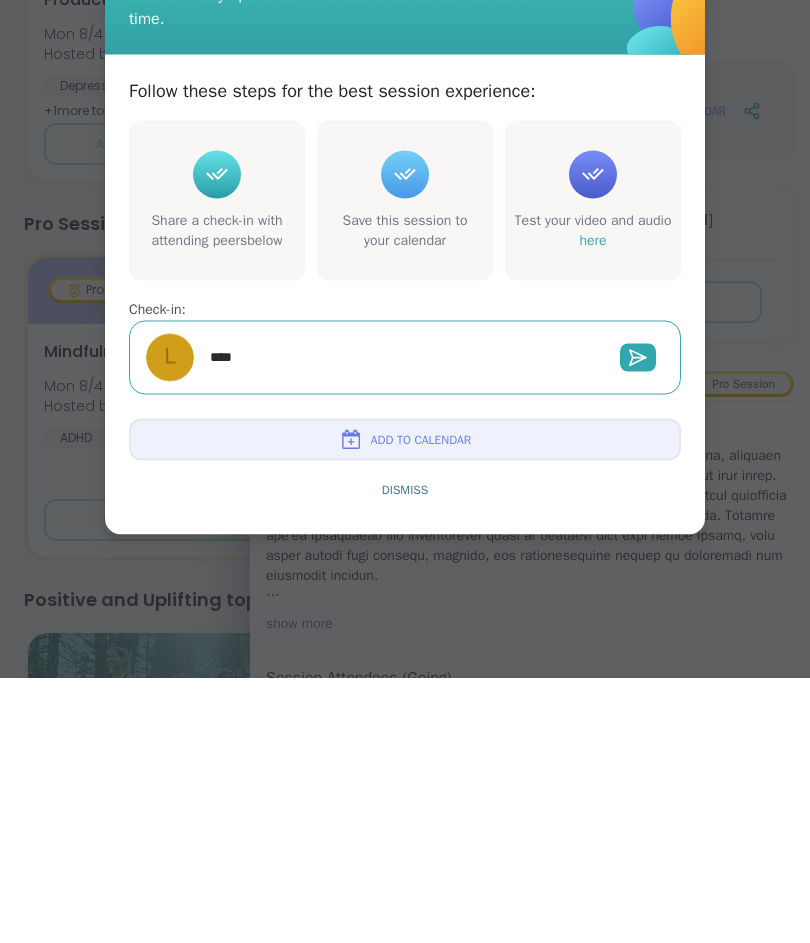 type on "*" 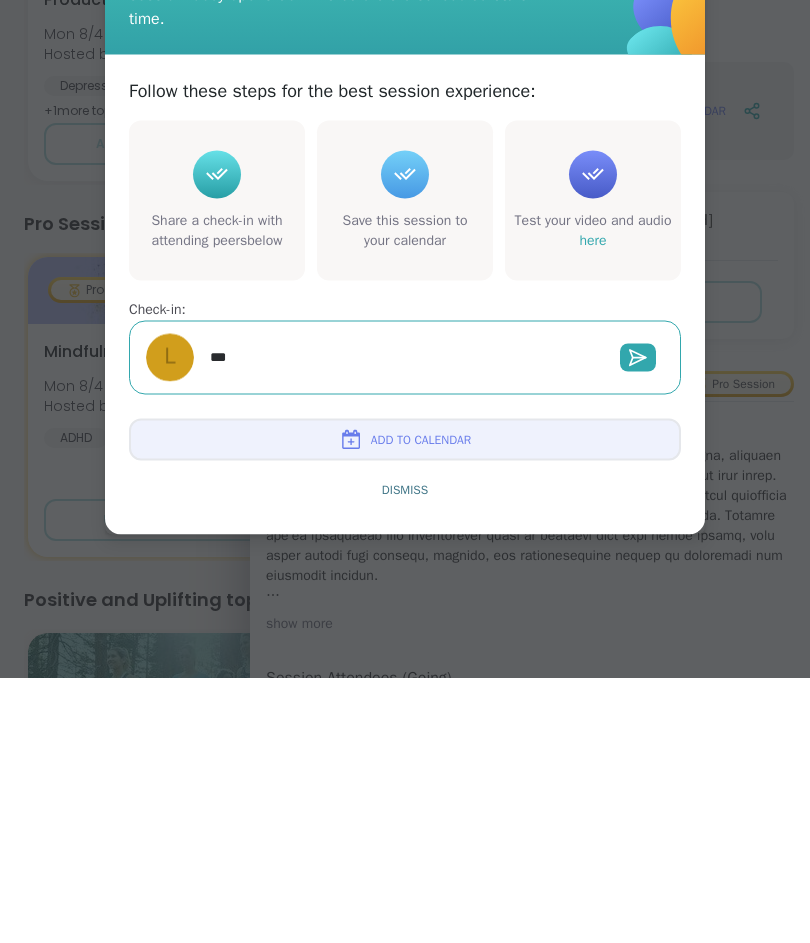 type on "*" 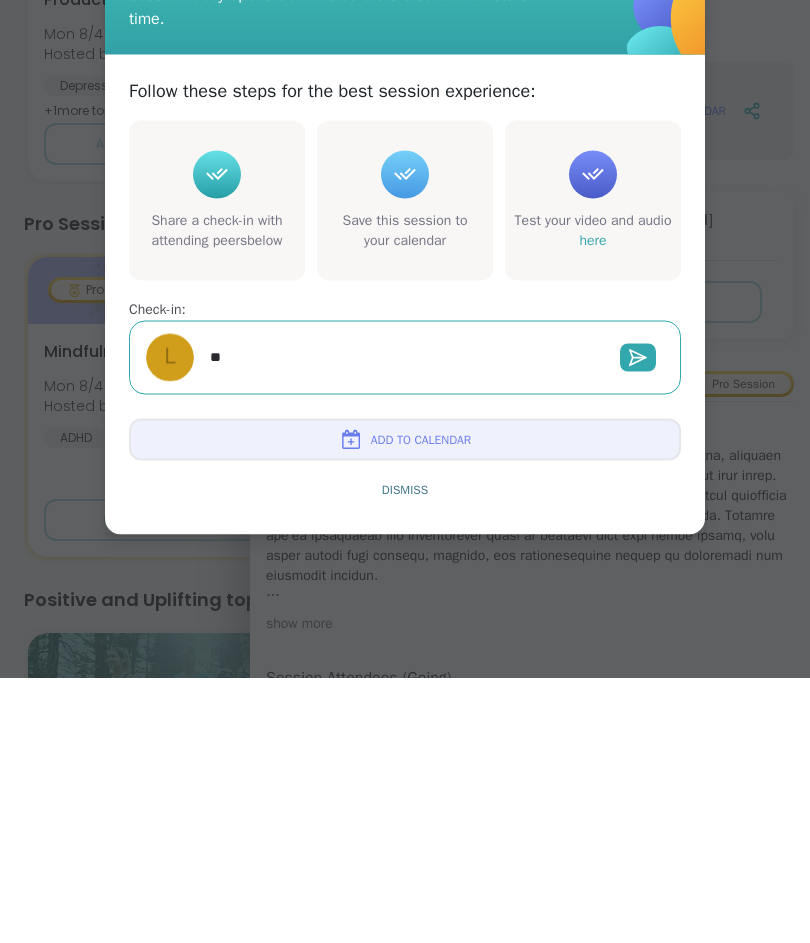 type on "*" 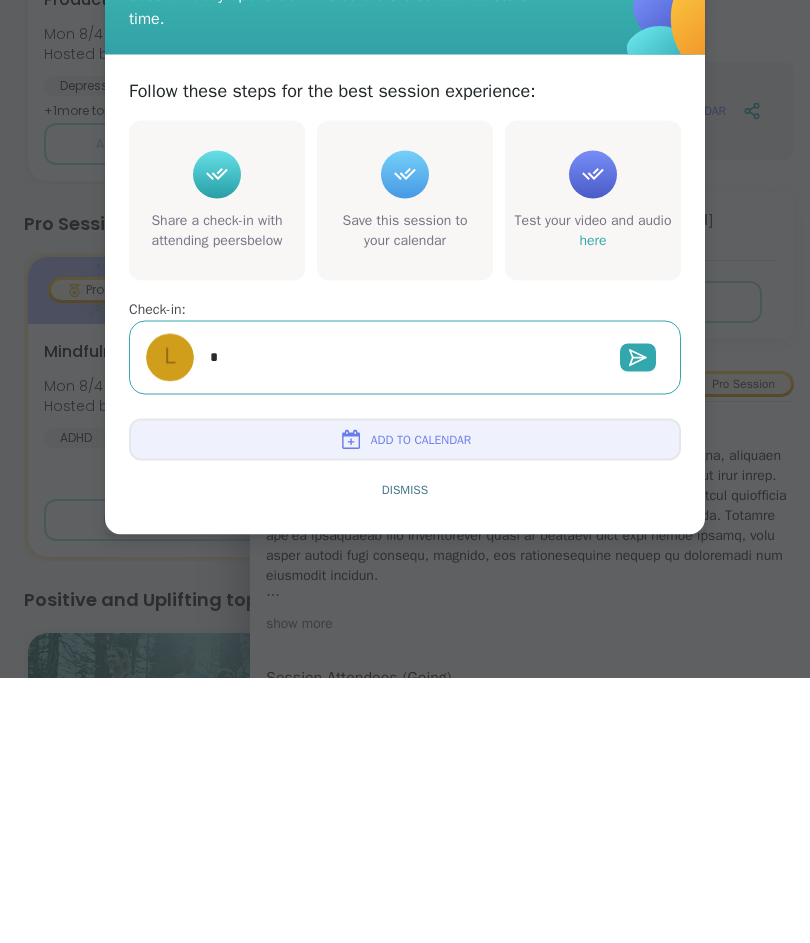 type 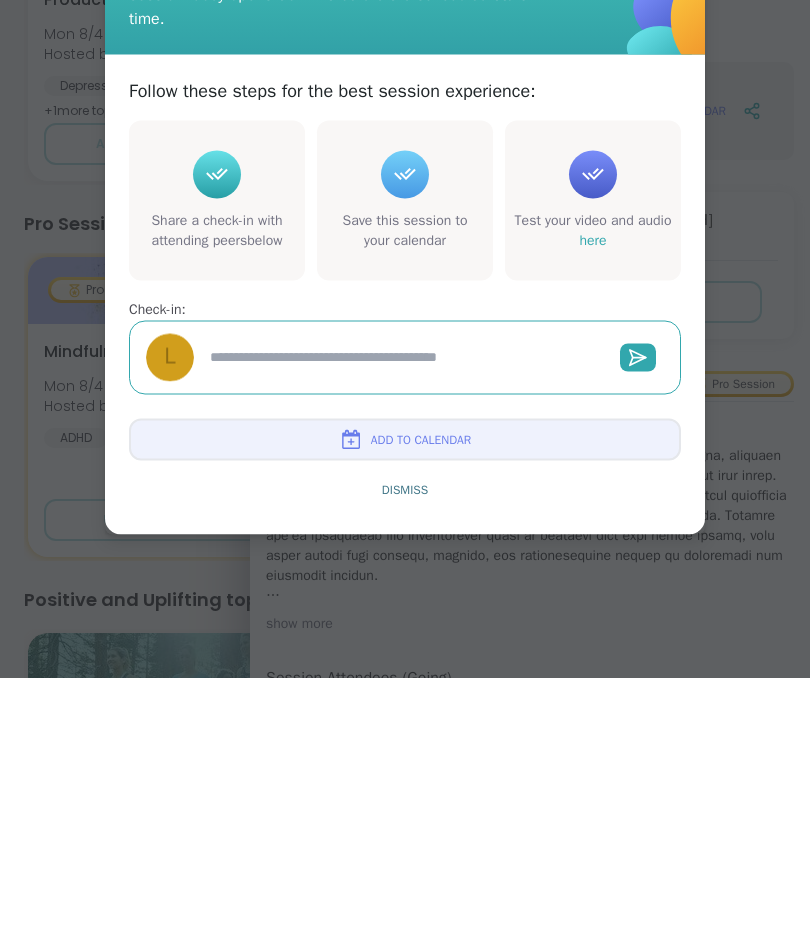 type on "*" 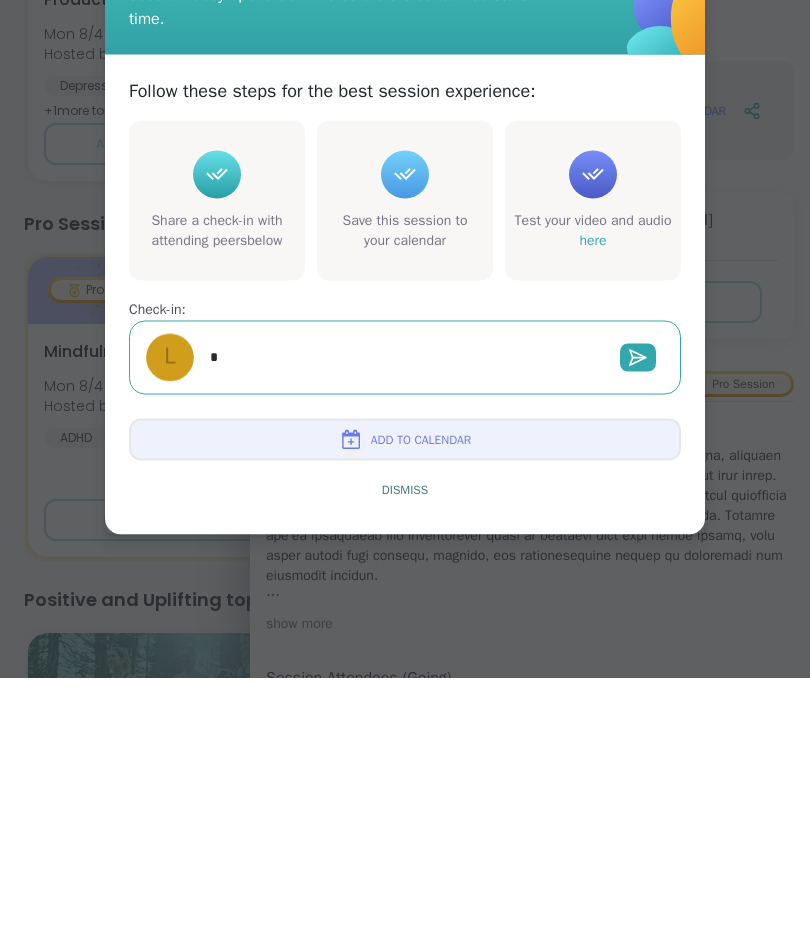 type on "*" 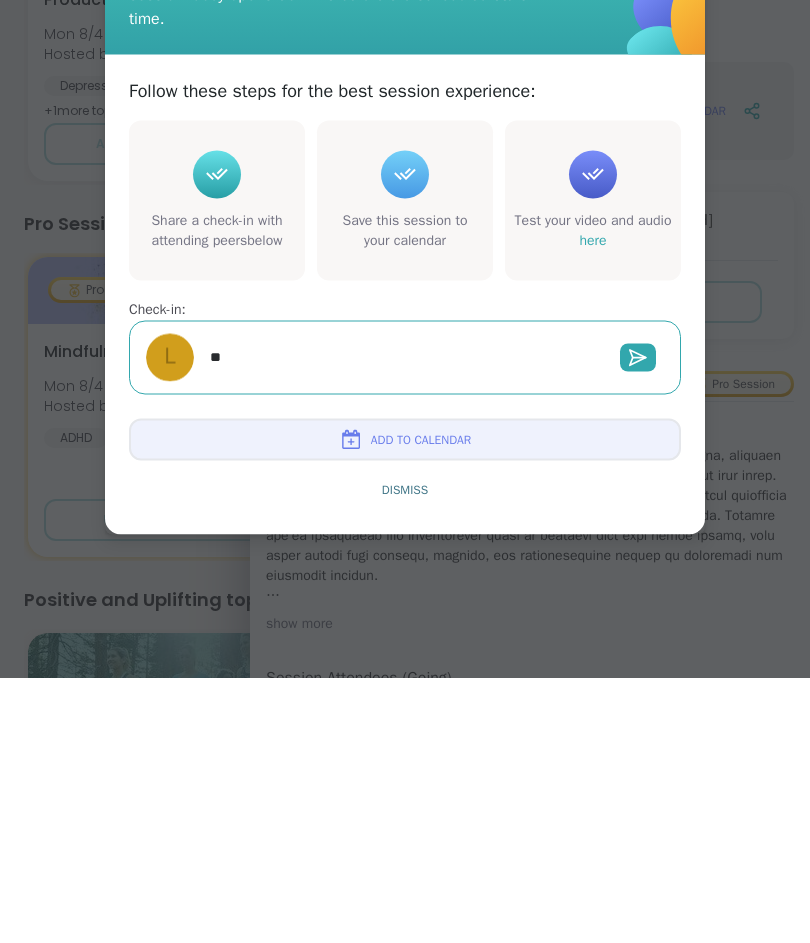 type on "*" 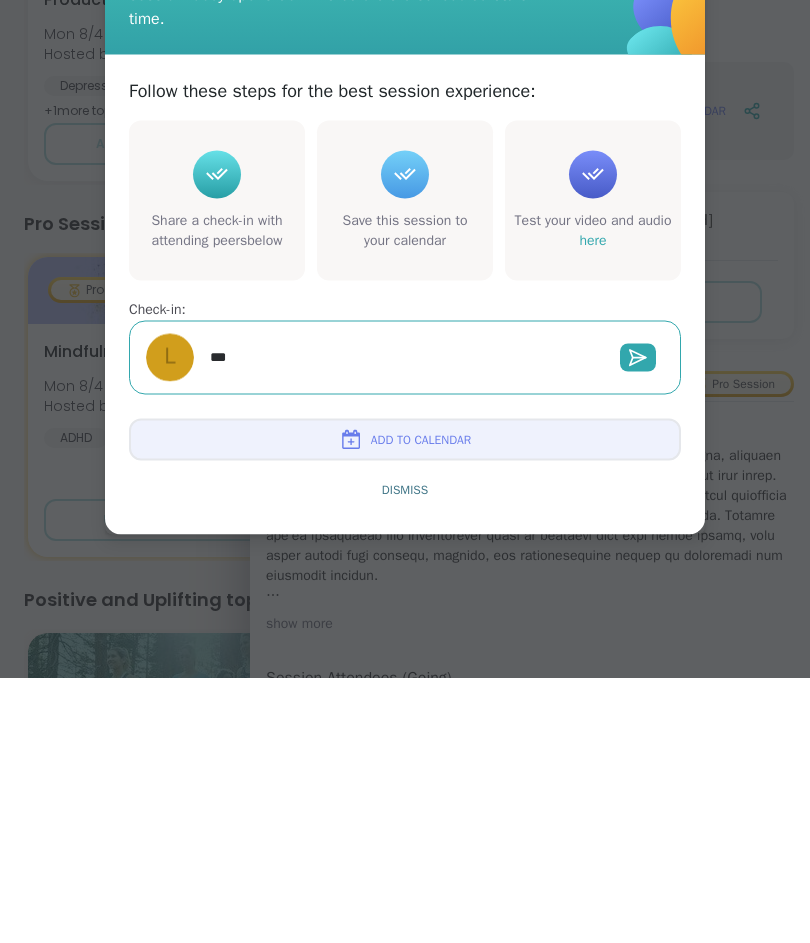 type on "*" 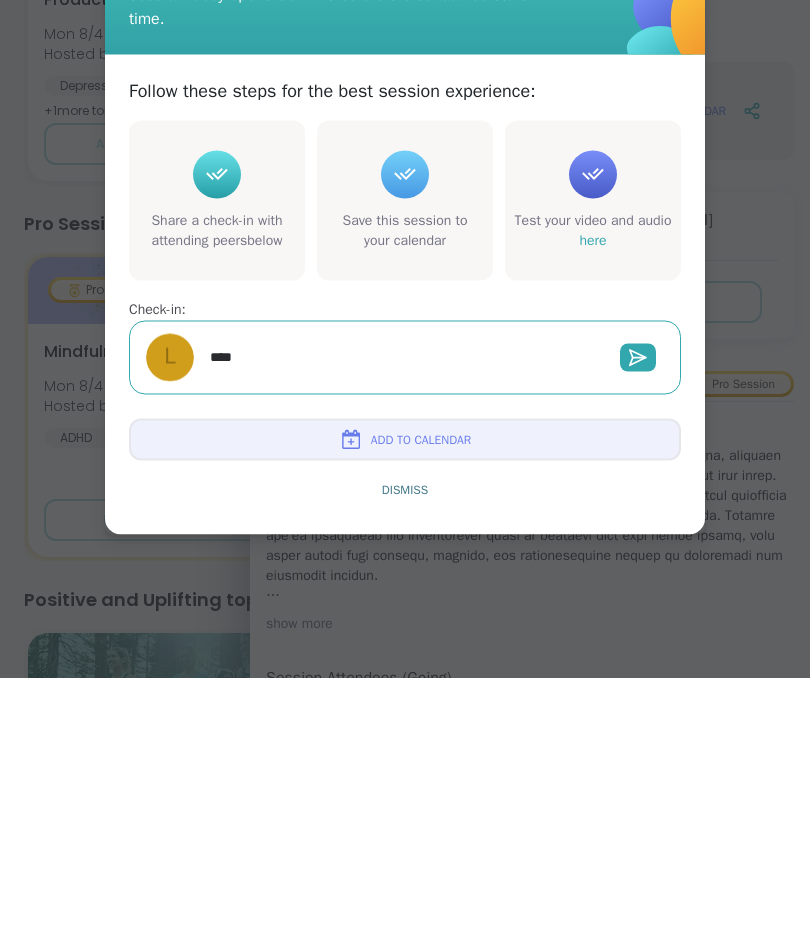 type on "*" 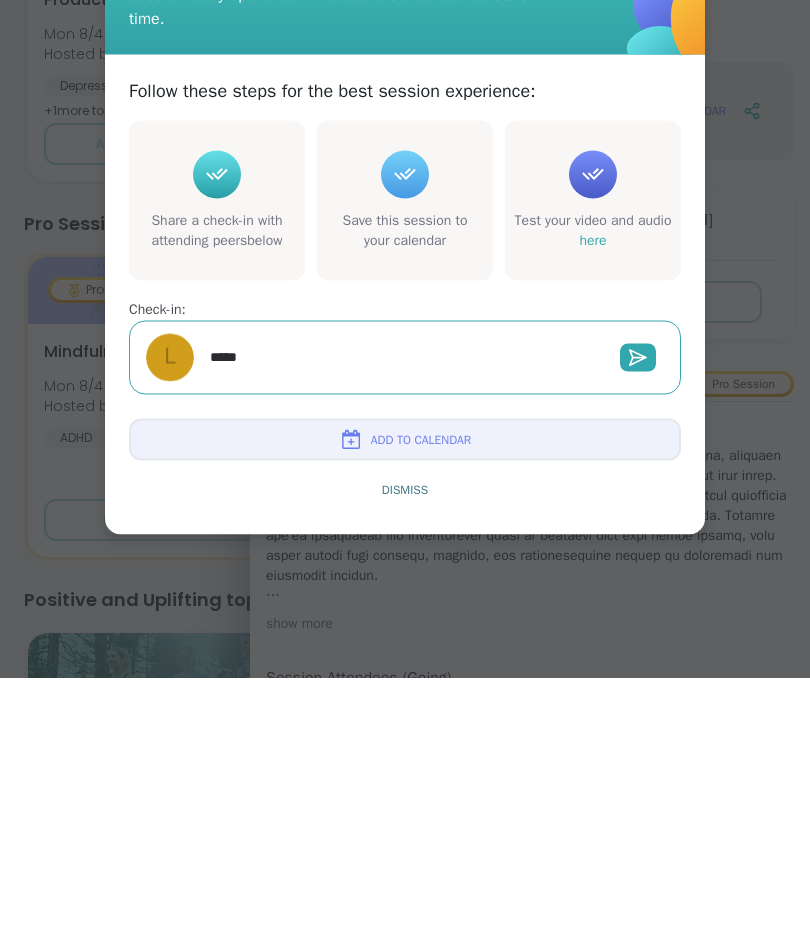 type on "*" 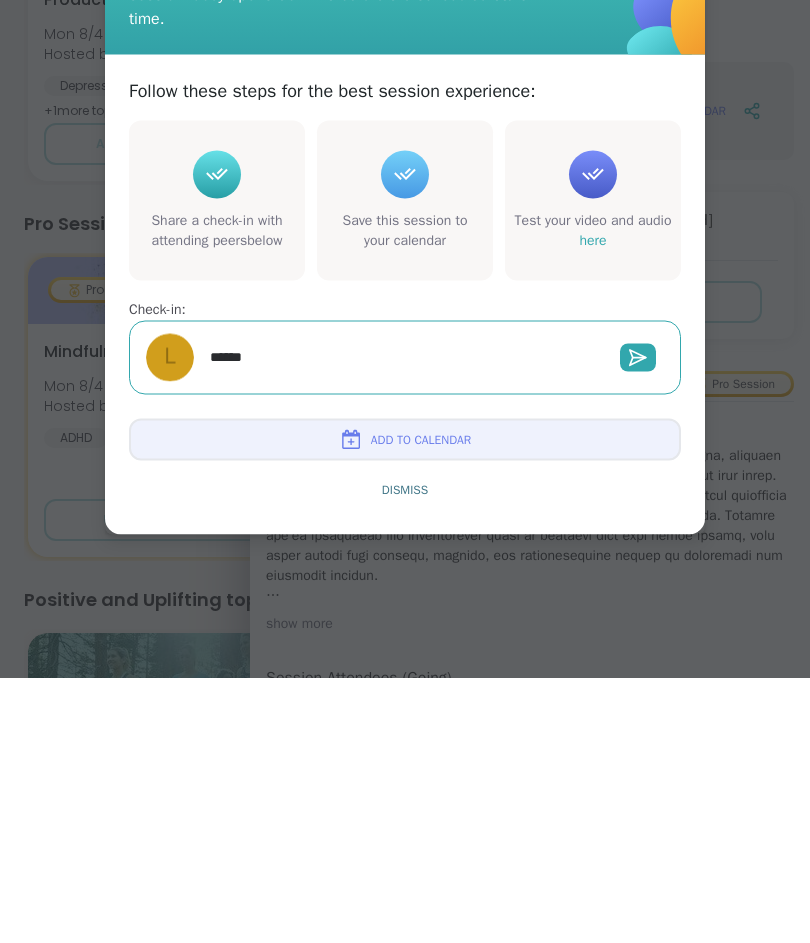 type on "*" 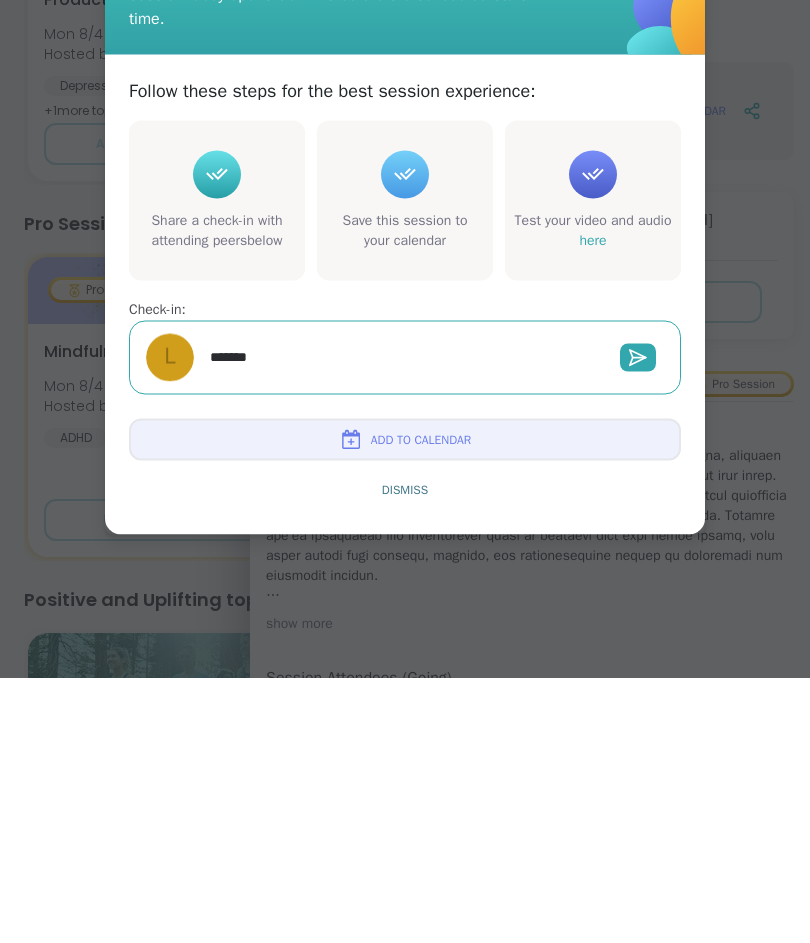 type on "*" 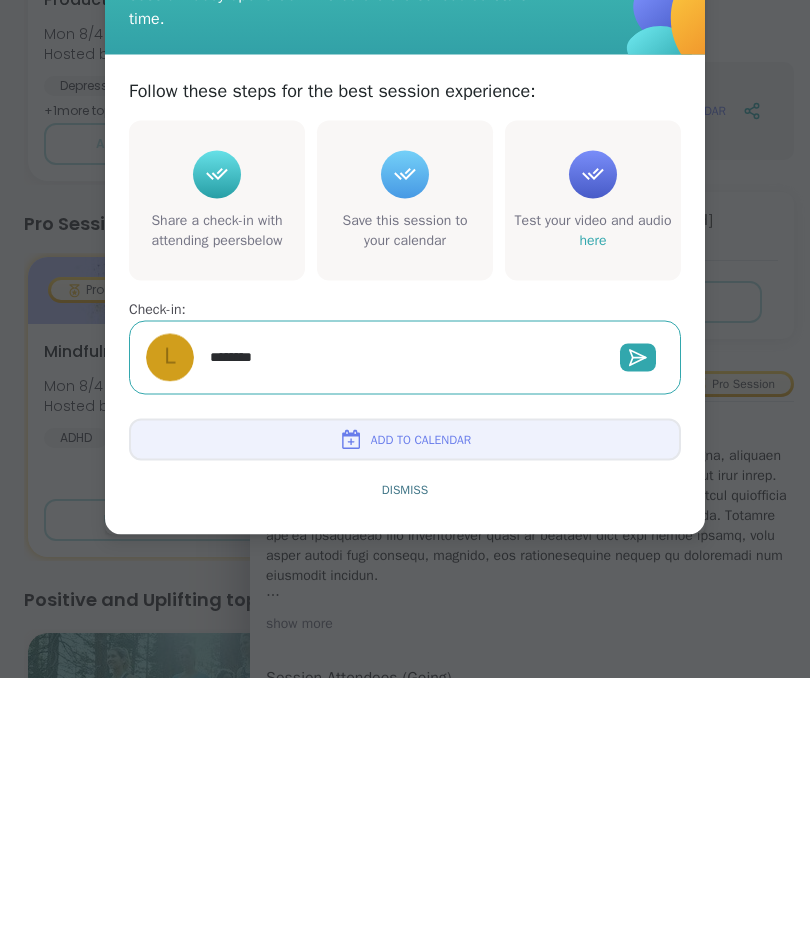 type on "*" 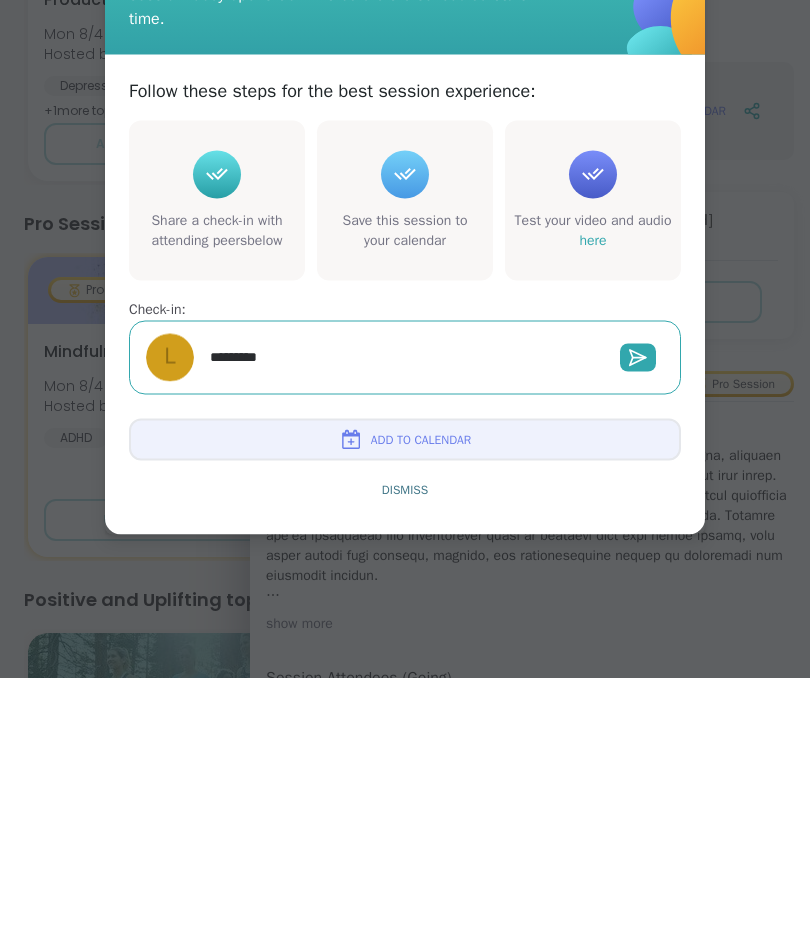 type on "*" 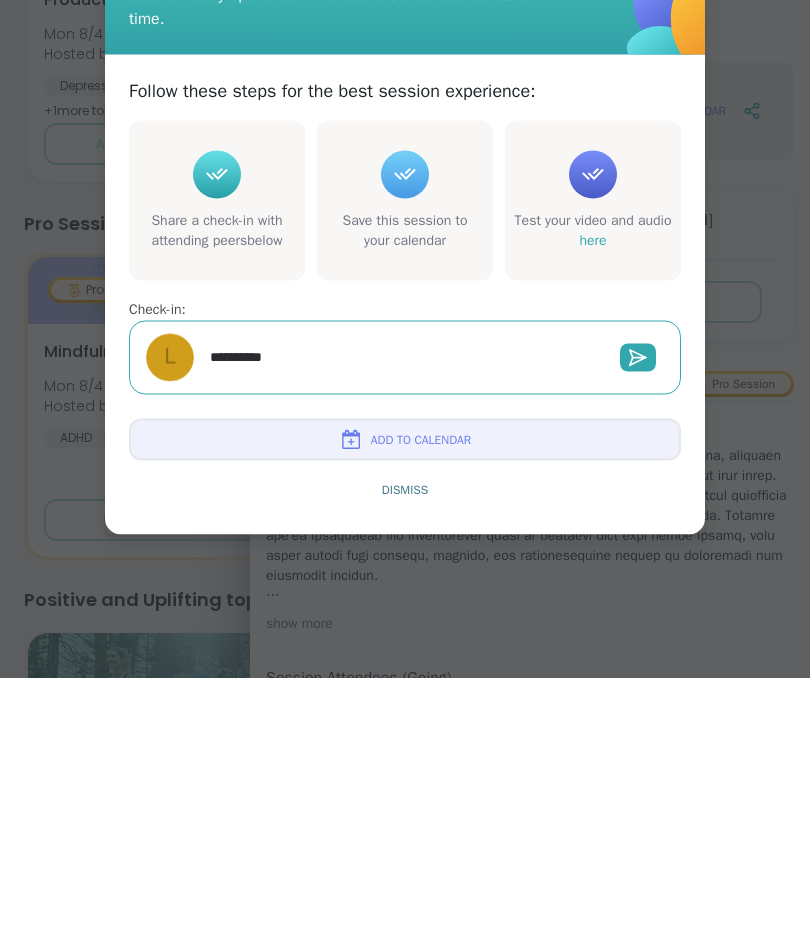 type on "**********" 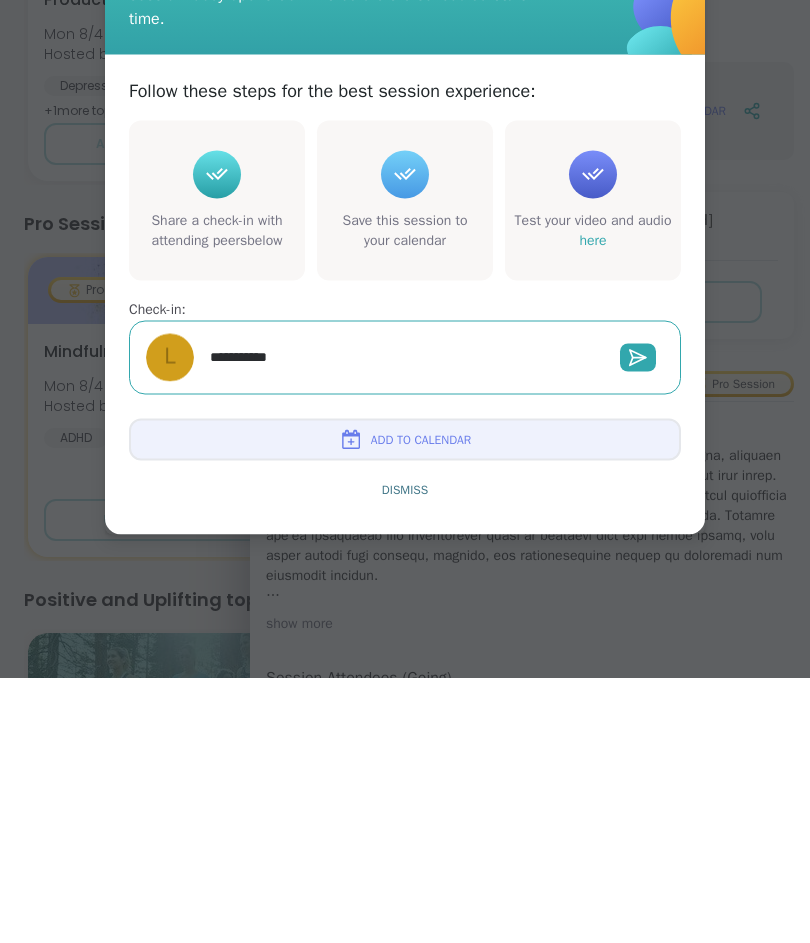 type on "*" 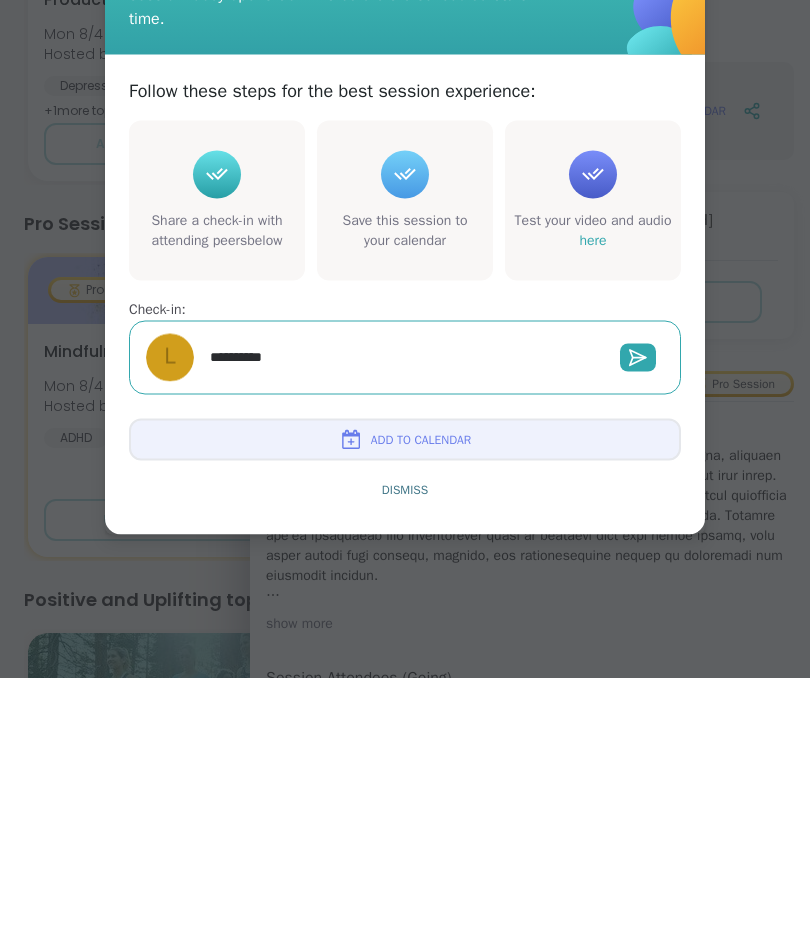 type on "*" 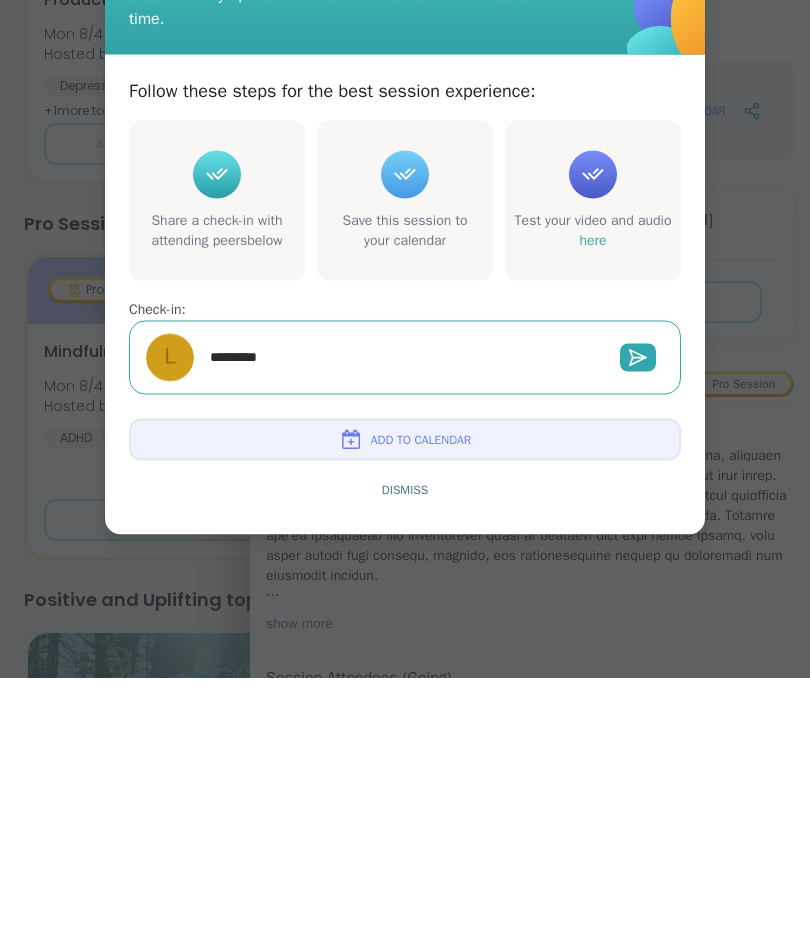 type on "*" 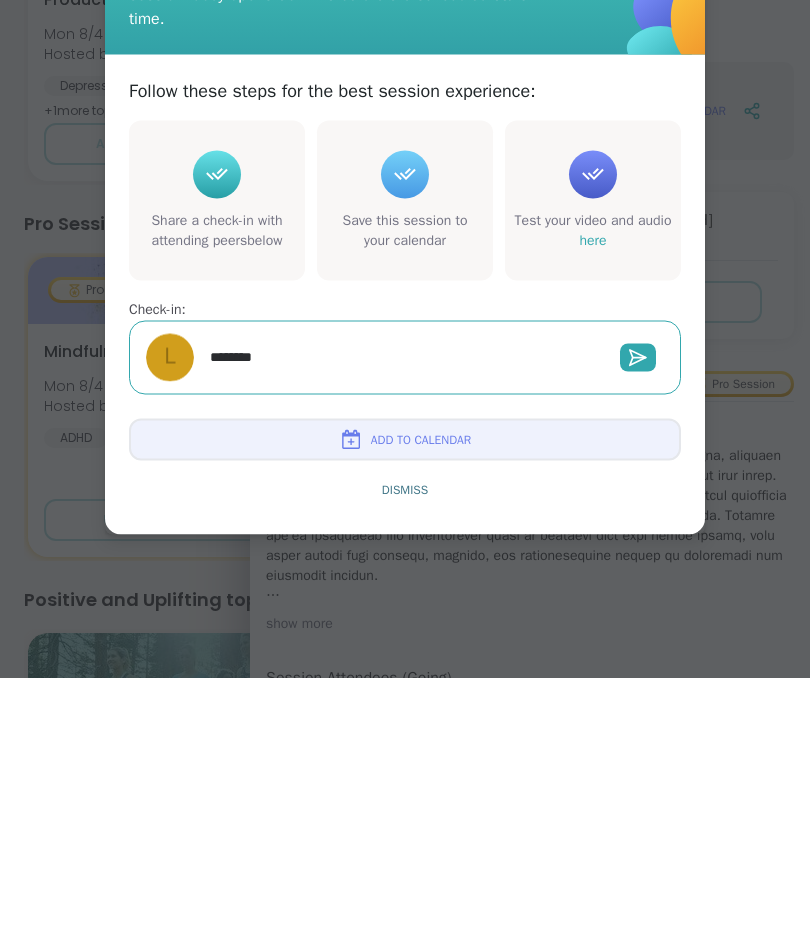 type on "********" 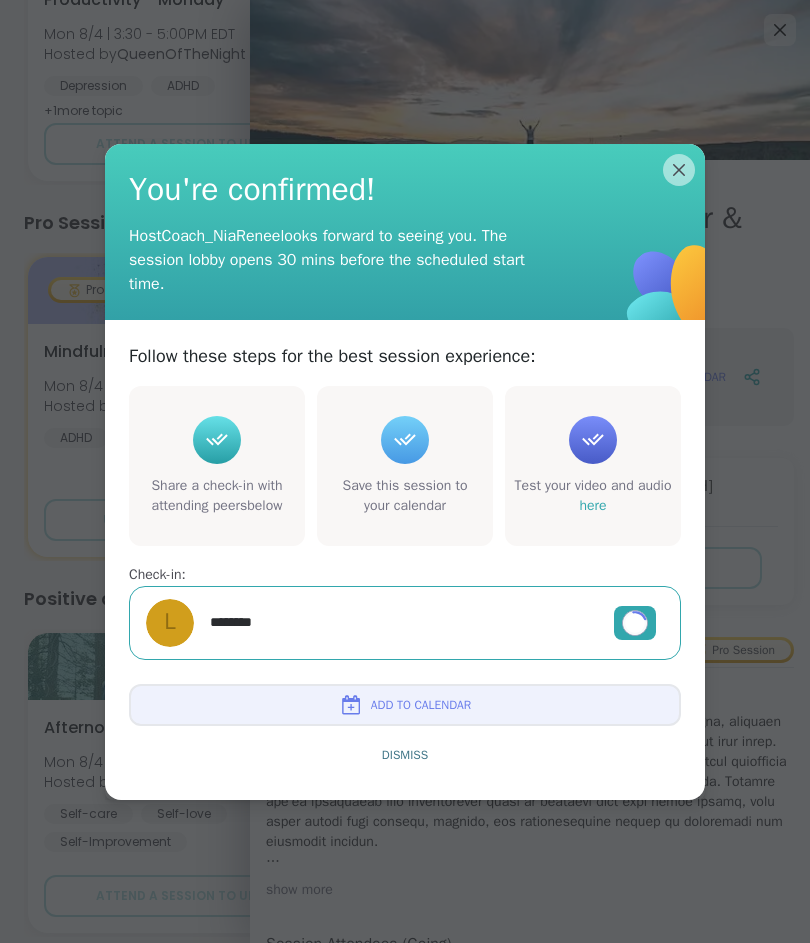 type on "*" 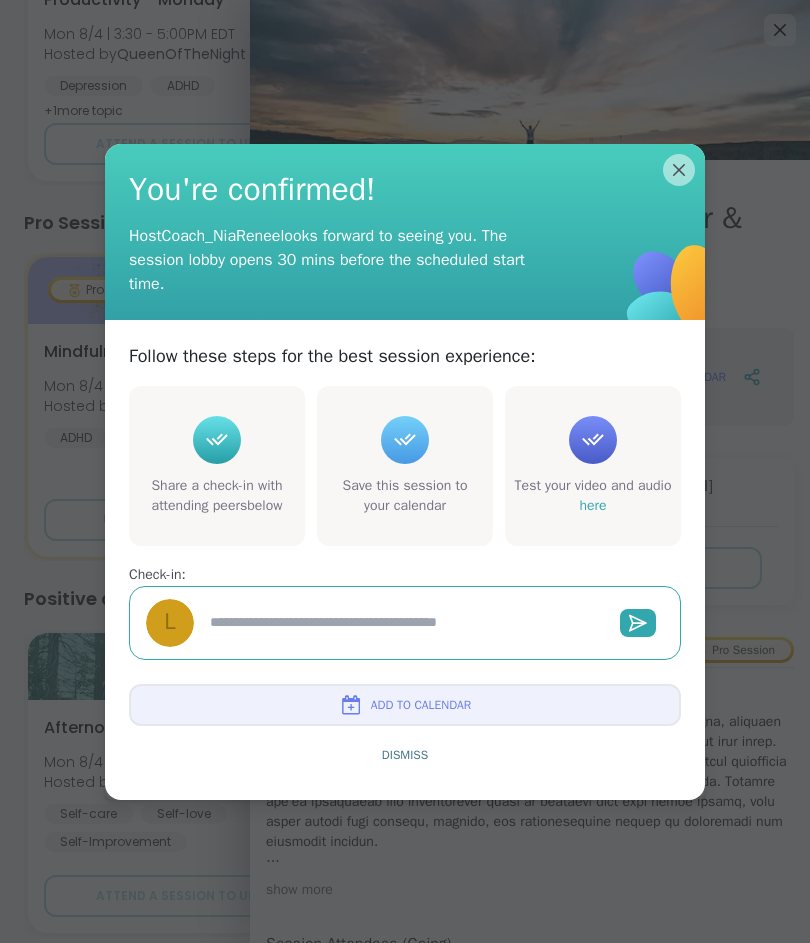 click on "Add to Calendar" at bounding box center [421, 705] 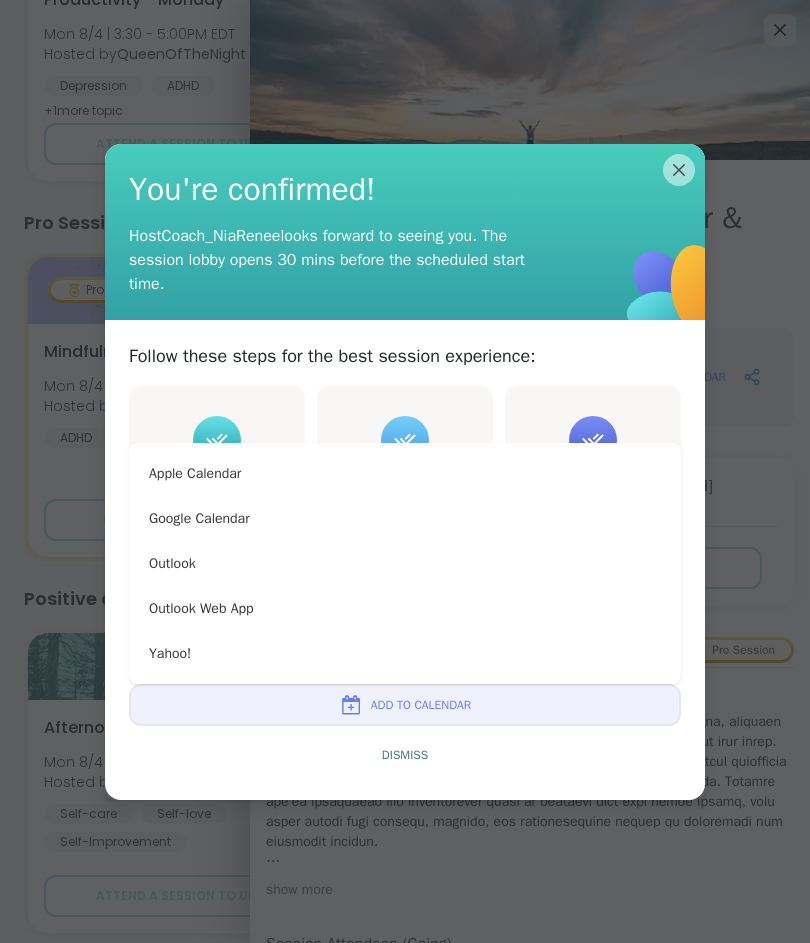 click on "Apple Calendar" at bounding box center [405, 473] 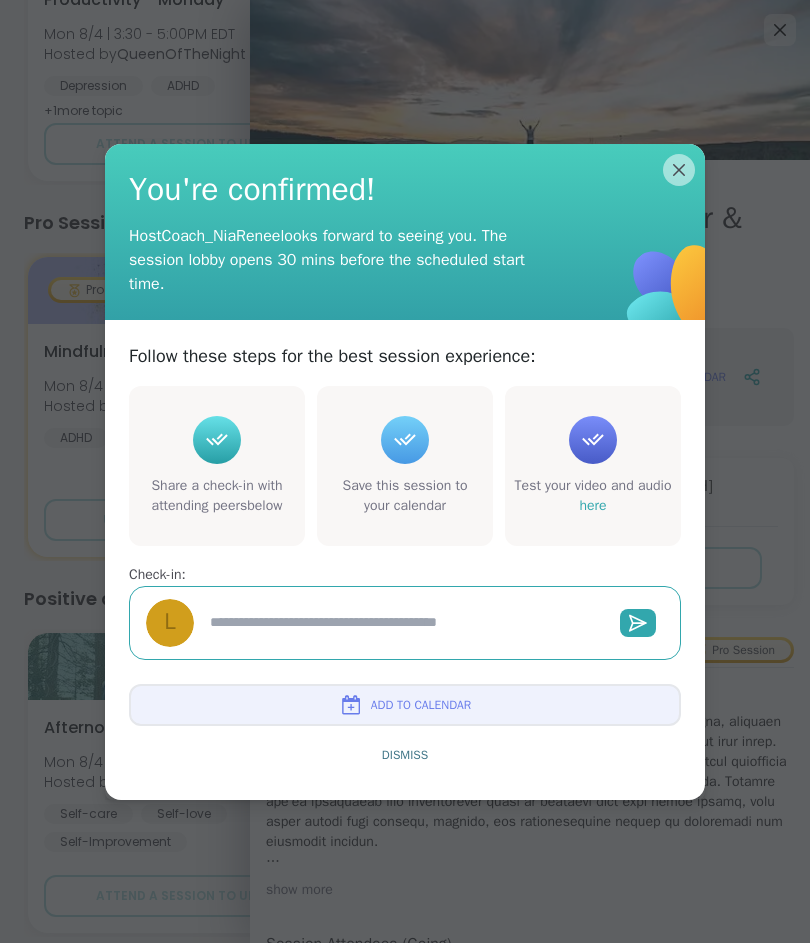 click on "Add to Calendar" at bounding box center (405, 705) 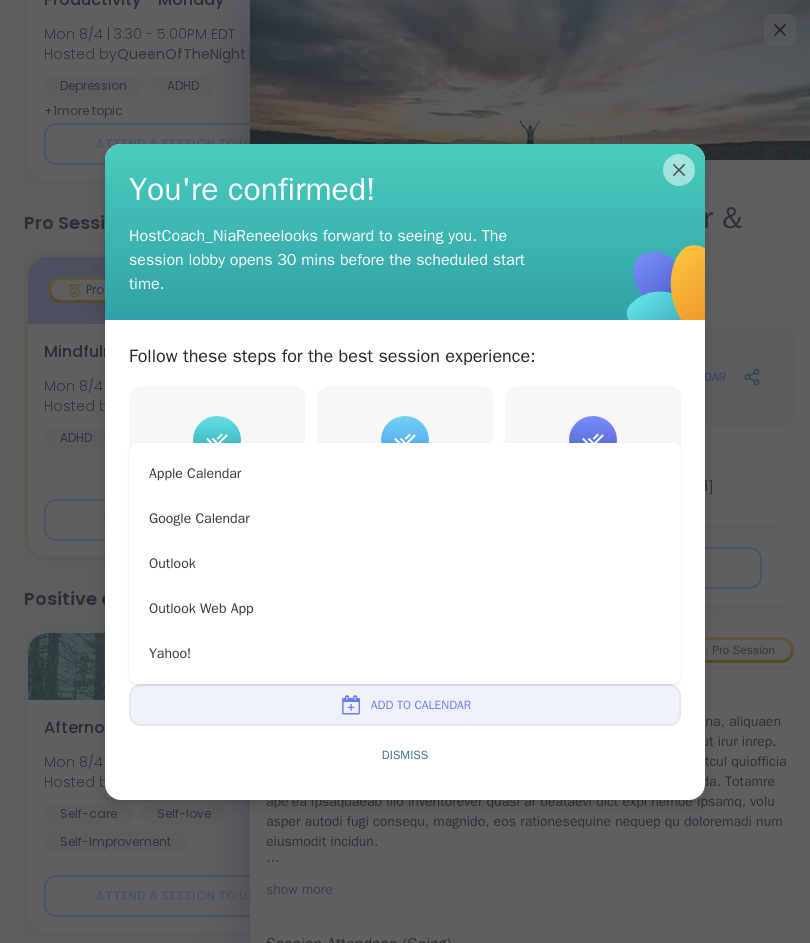 click on "Apple Calendar" at bounding box center [405, 473] 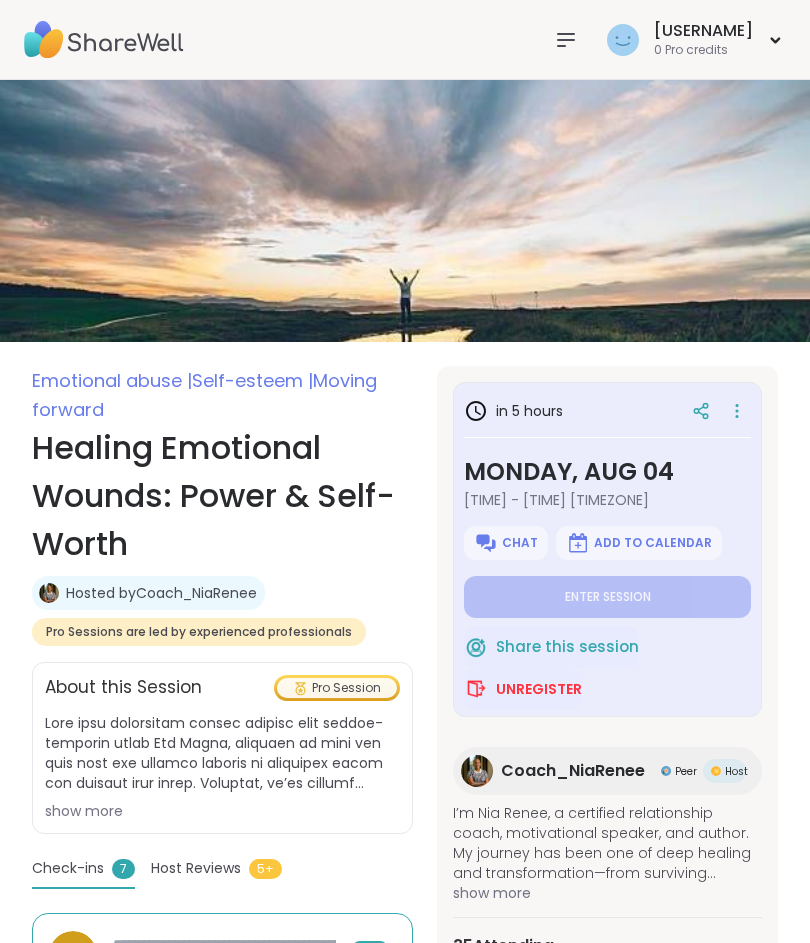 scroll, scrollTop: 0, scrollLeft: 0, axis: both 